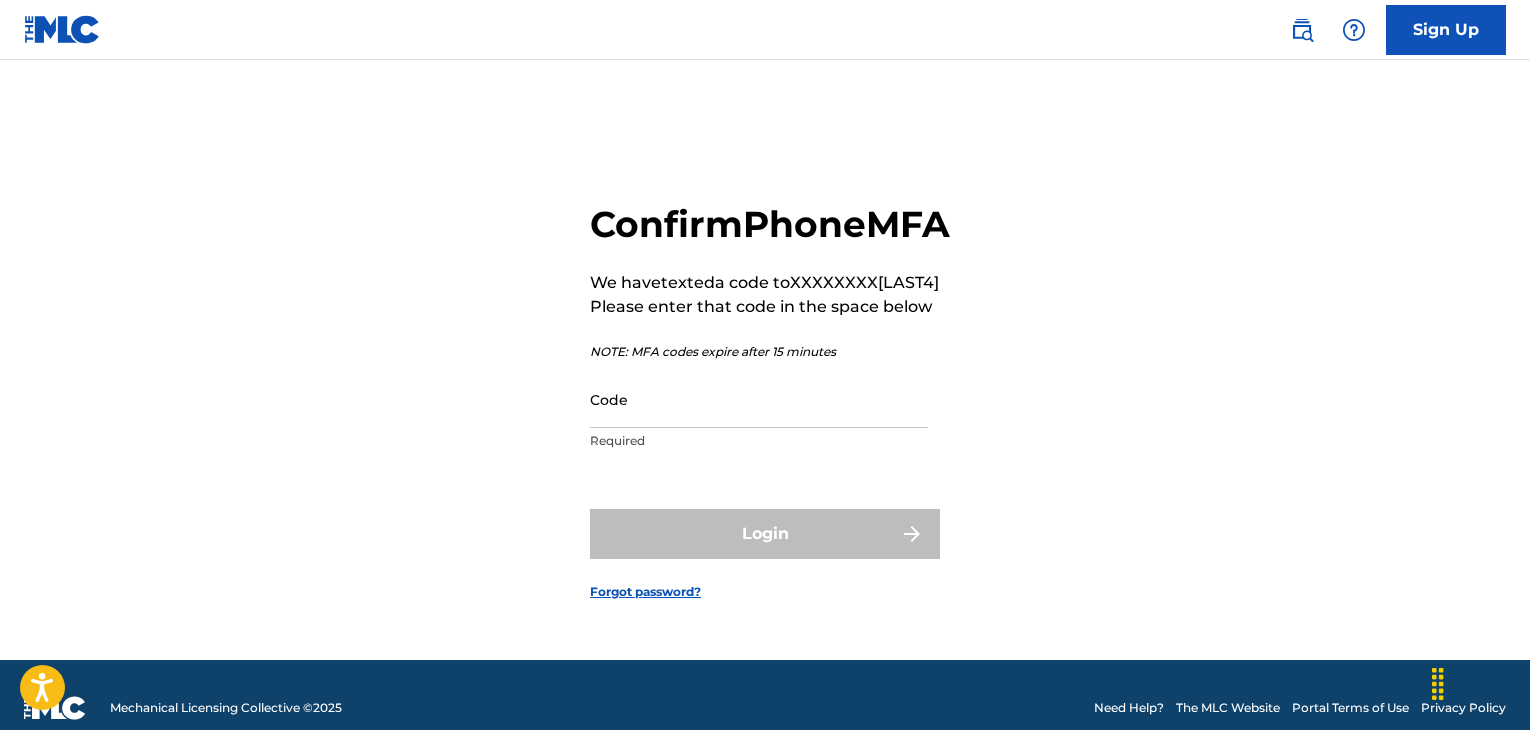 scroll, scrollTop: 26, scrollLeft: 0, axis: vertical 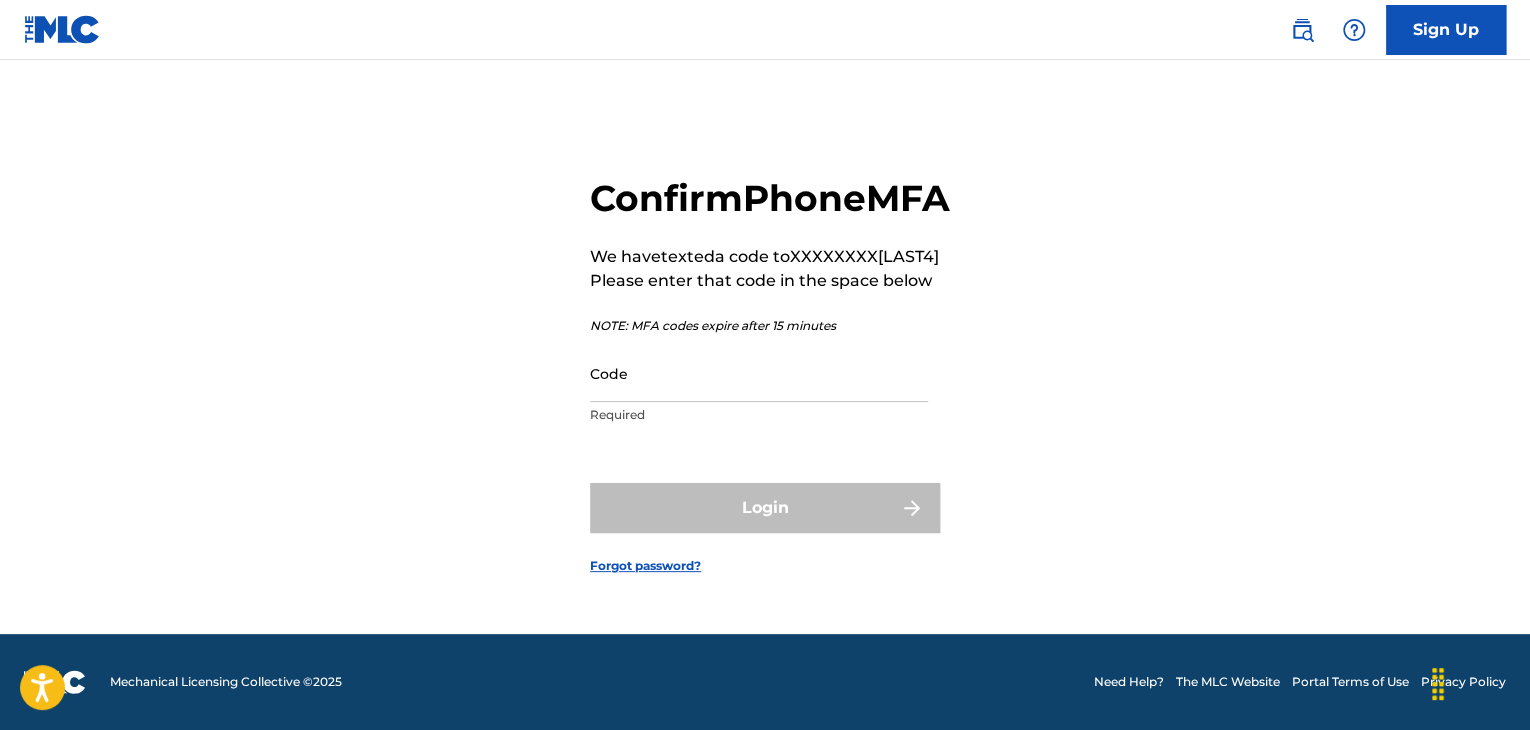 click on "Sign Up" at bounding box center [1446, 30] 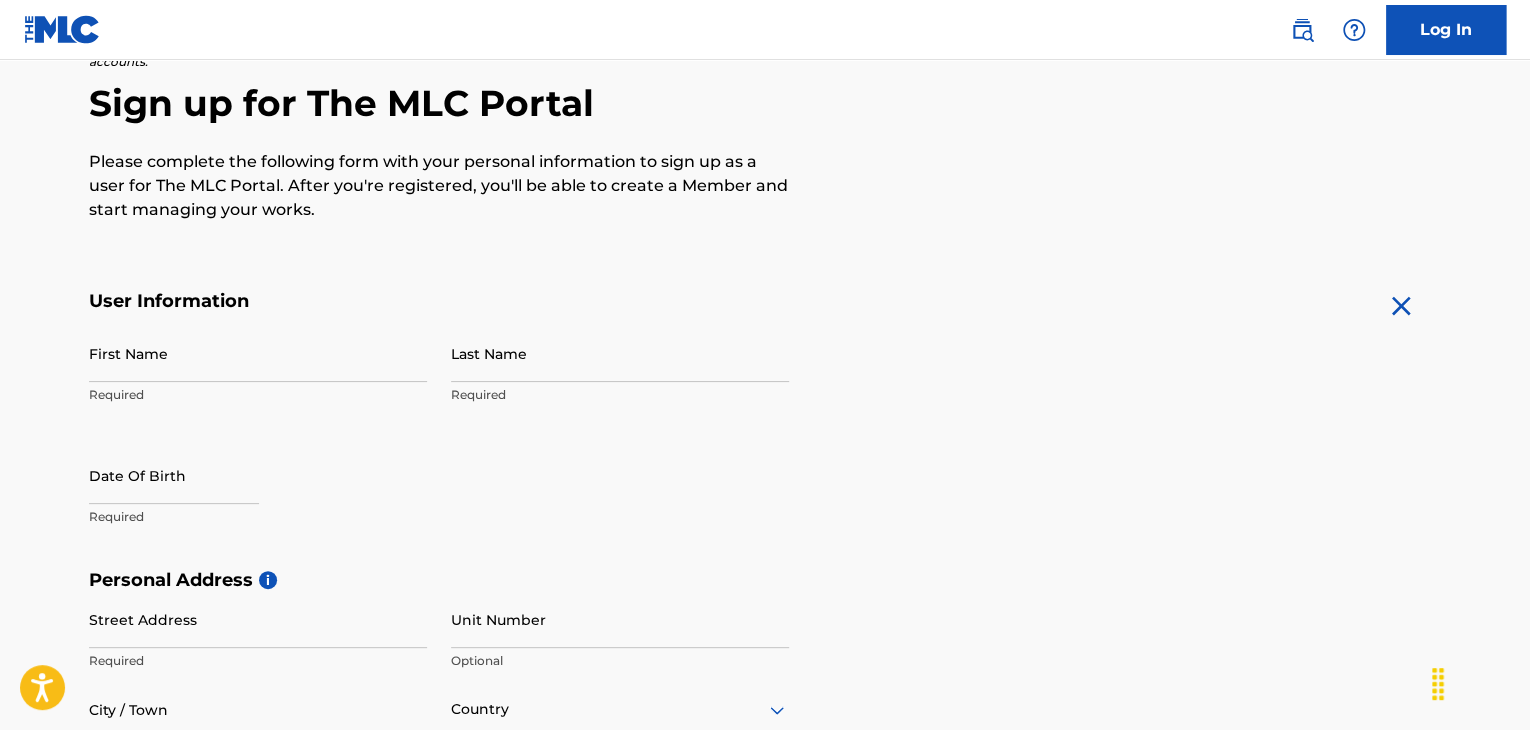 scroll, scrollTop: 180, scrollLeft: 0, axis: vertical 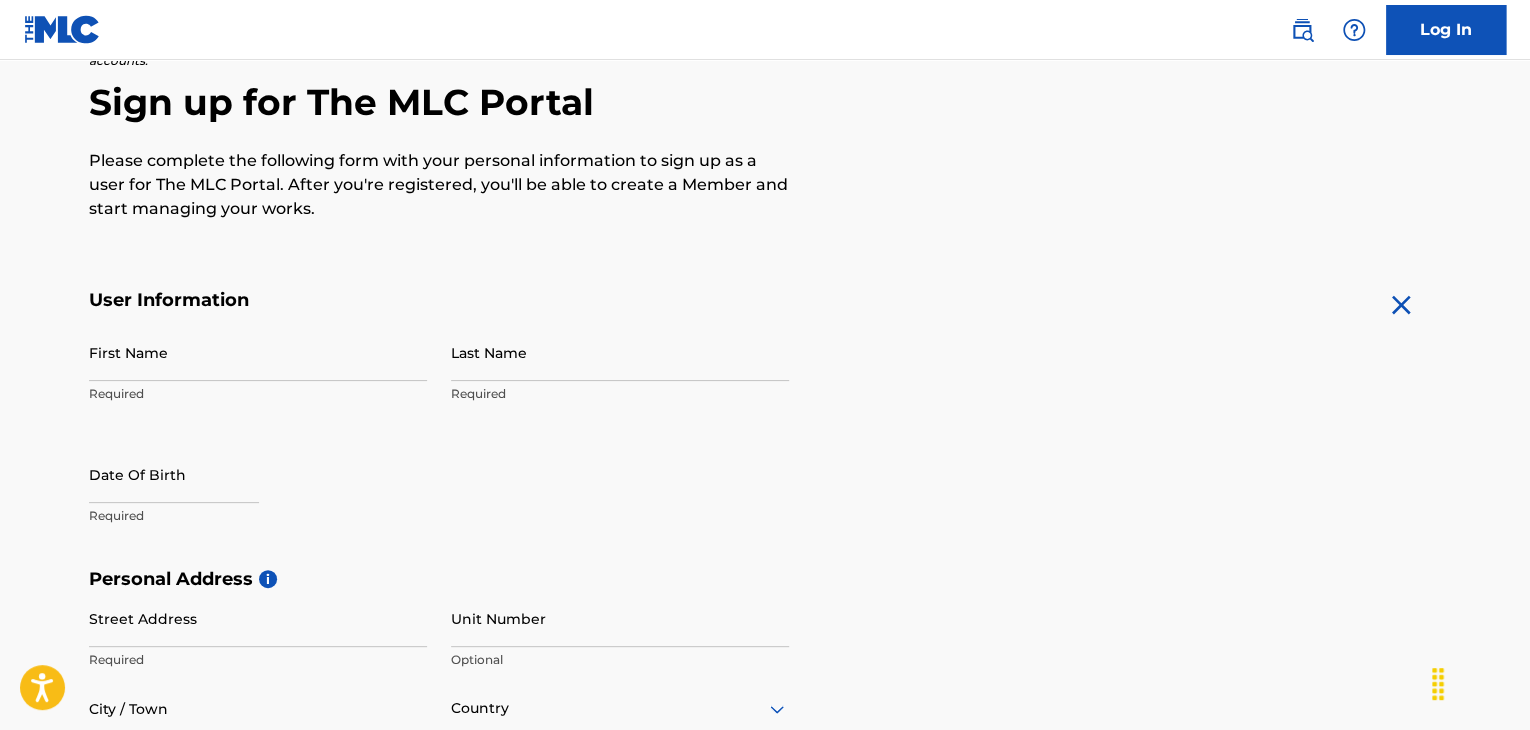click on "Log In" at bounding box center [1446, 30] 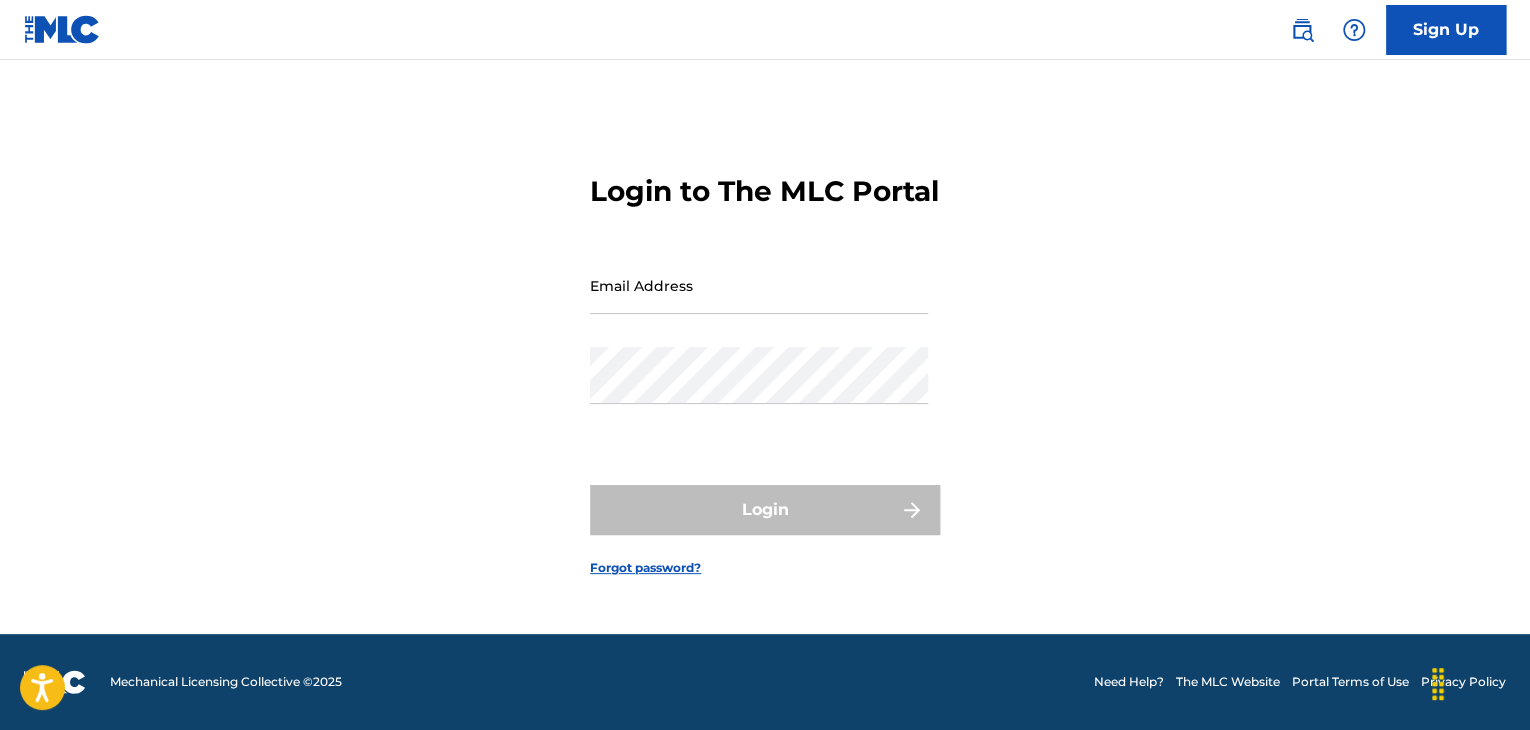 scroll, scrollTop: 0, scrollLeft: 0, axis: both 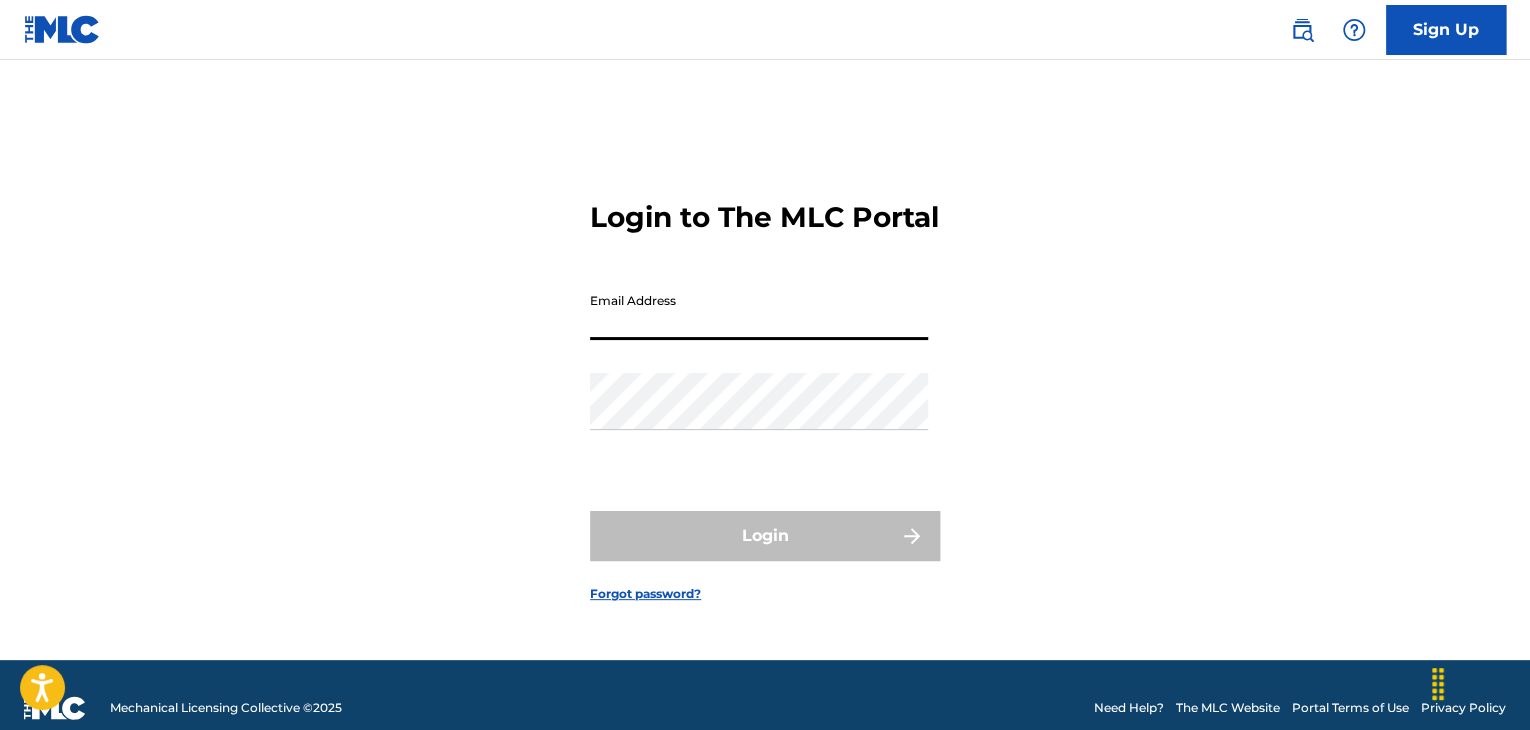 click on "Email Address" at bounding box center [759, 311] 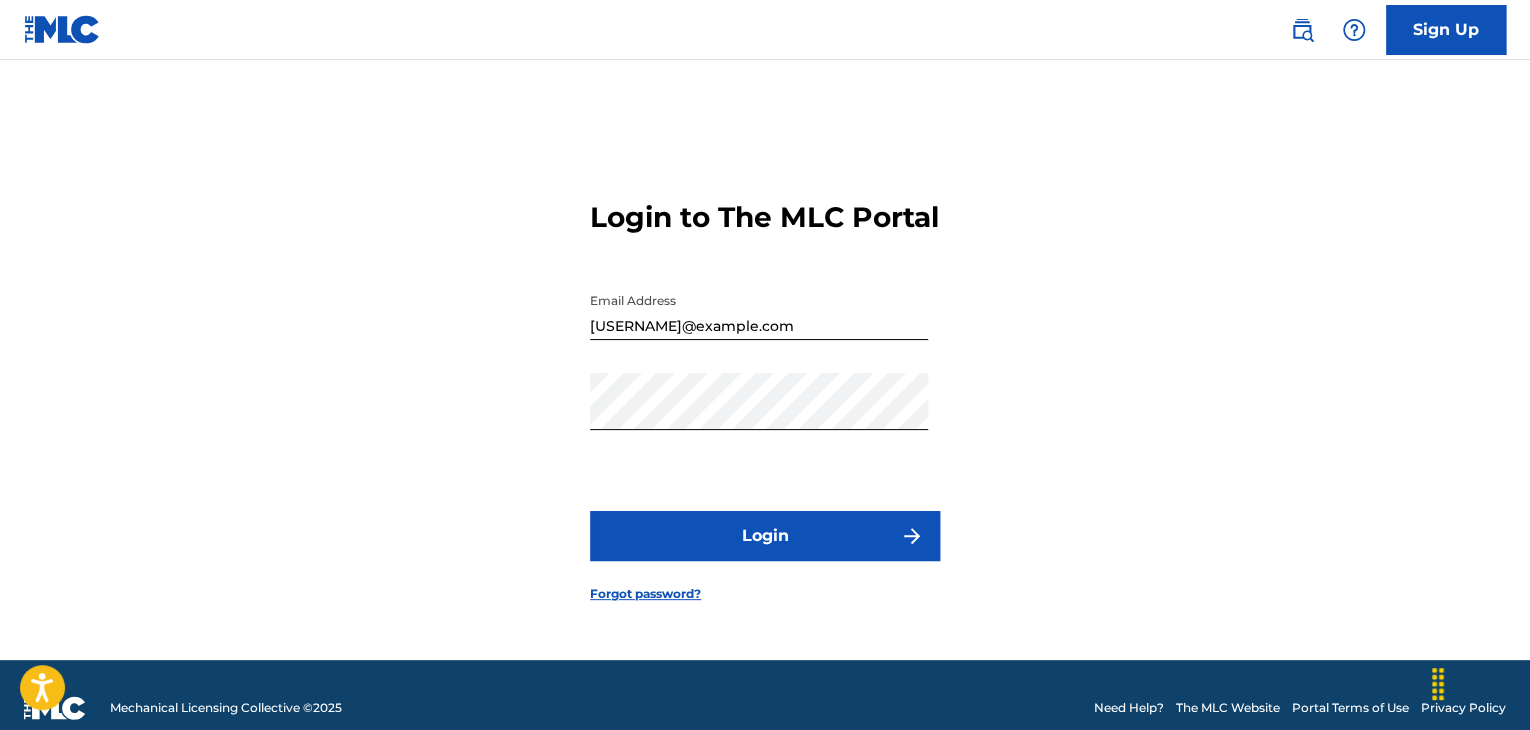 click on "Login" at bounding box center (765, 536) 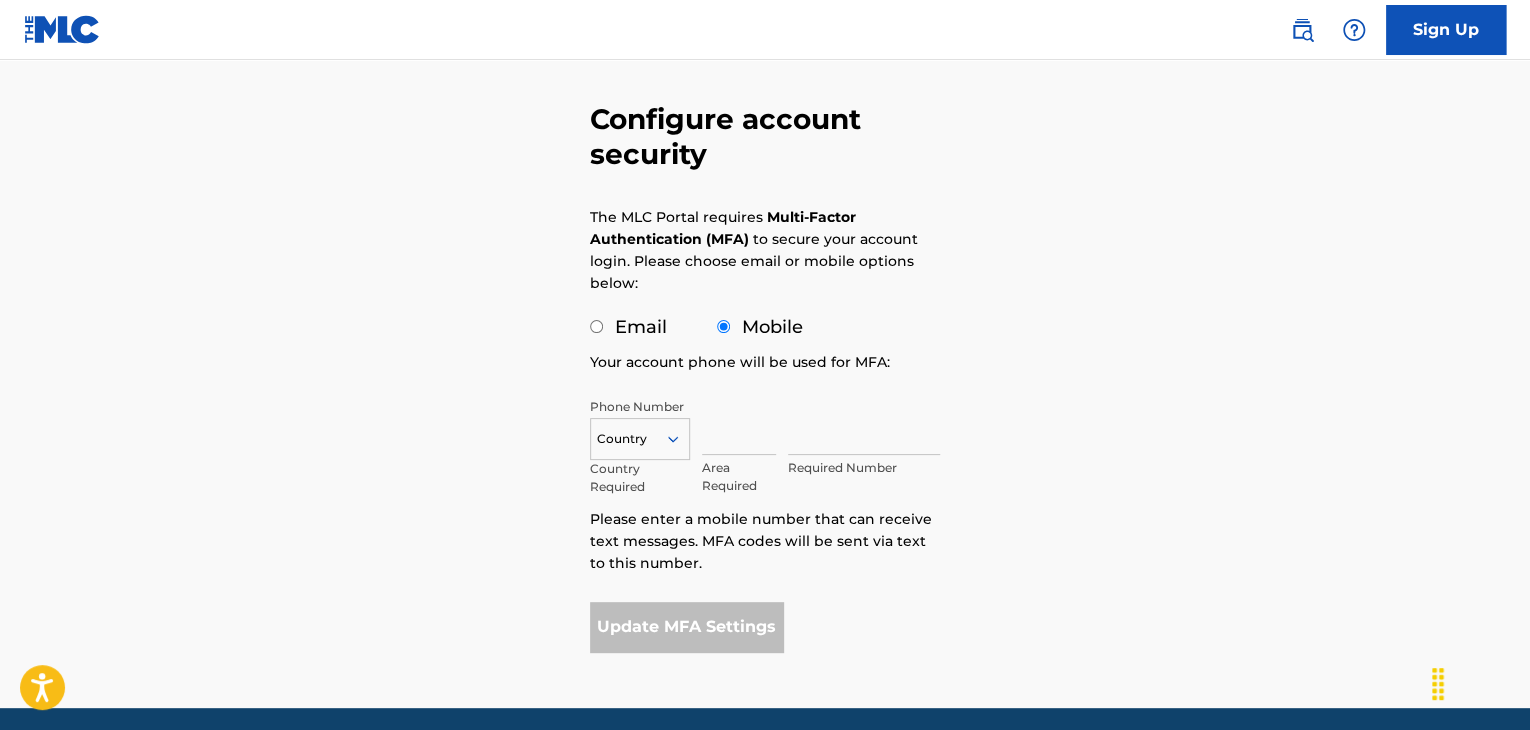 scroll, scrollTop: 107, scrollLeft: 0, axis: vertical 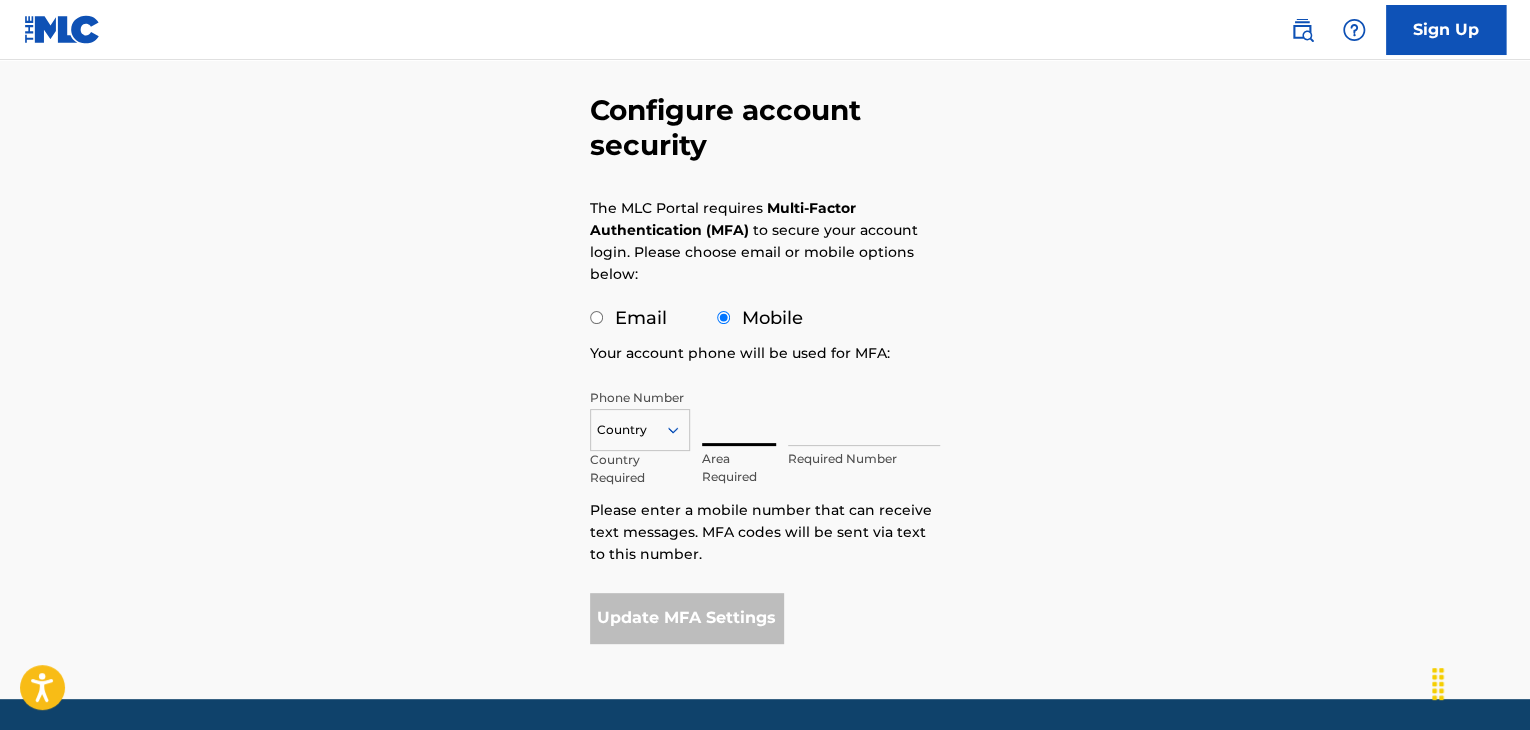 click at bounding box center [739, 417] 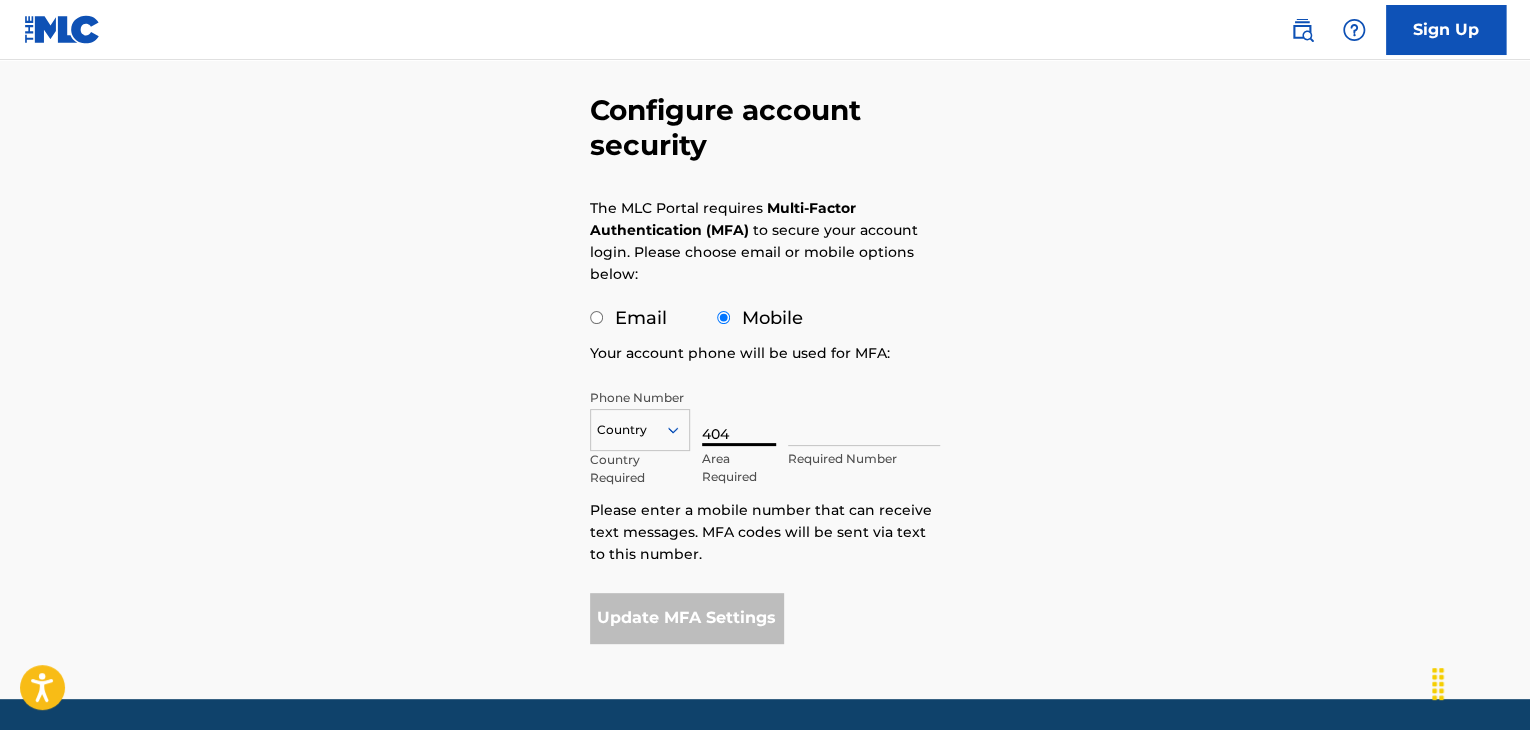 type on "404" 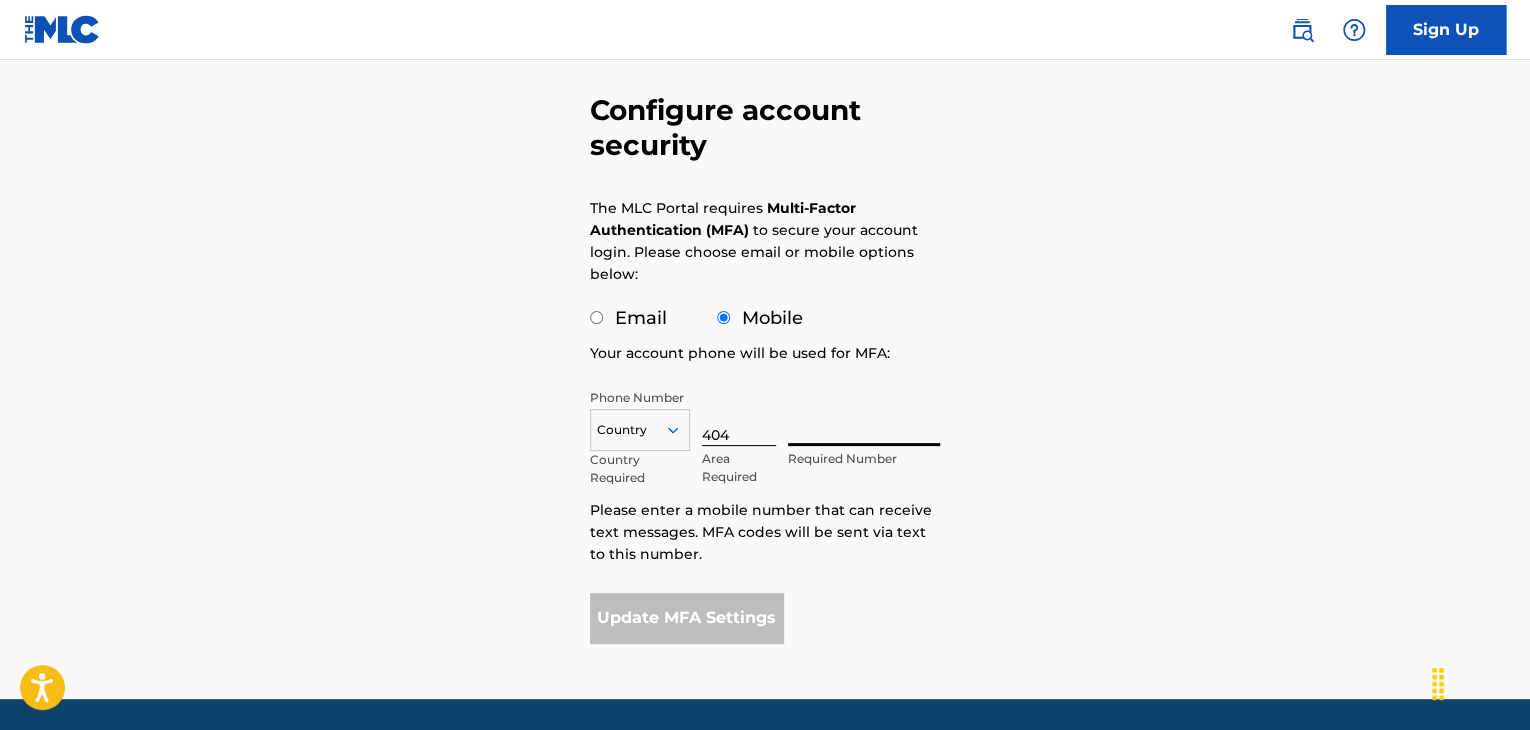 click at bounding box center [864, 417] 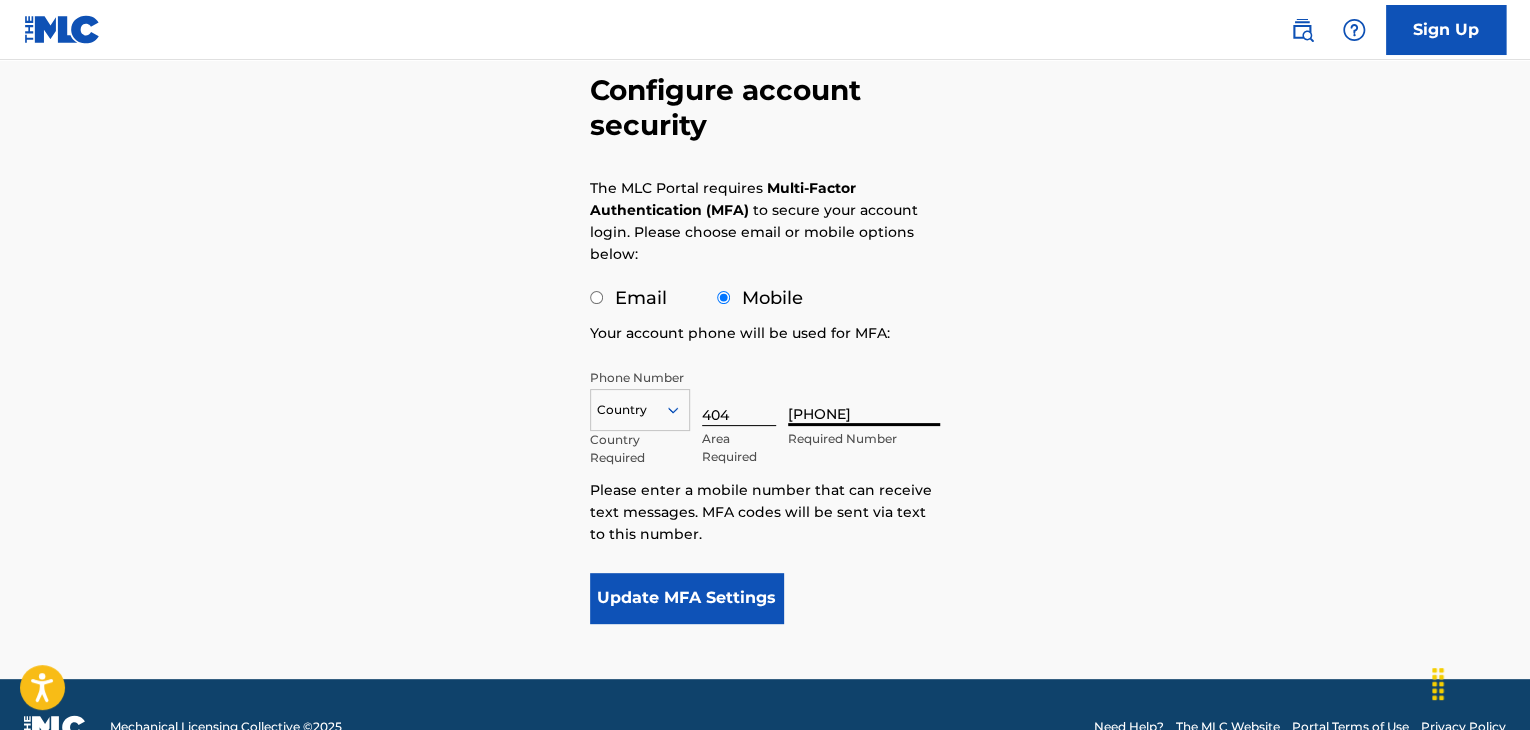 scroll, scrollTop: 139, scrollLeft: 0, axis: vertical 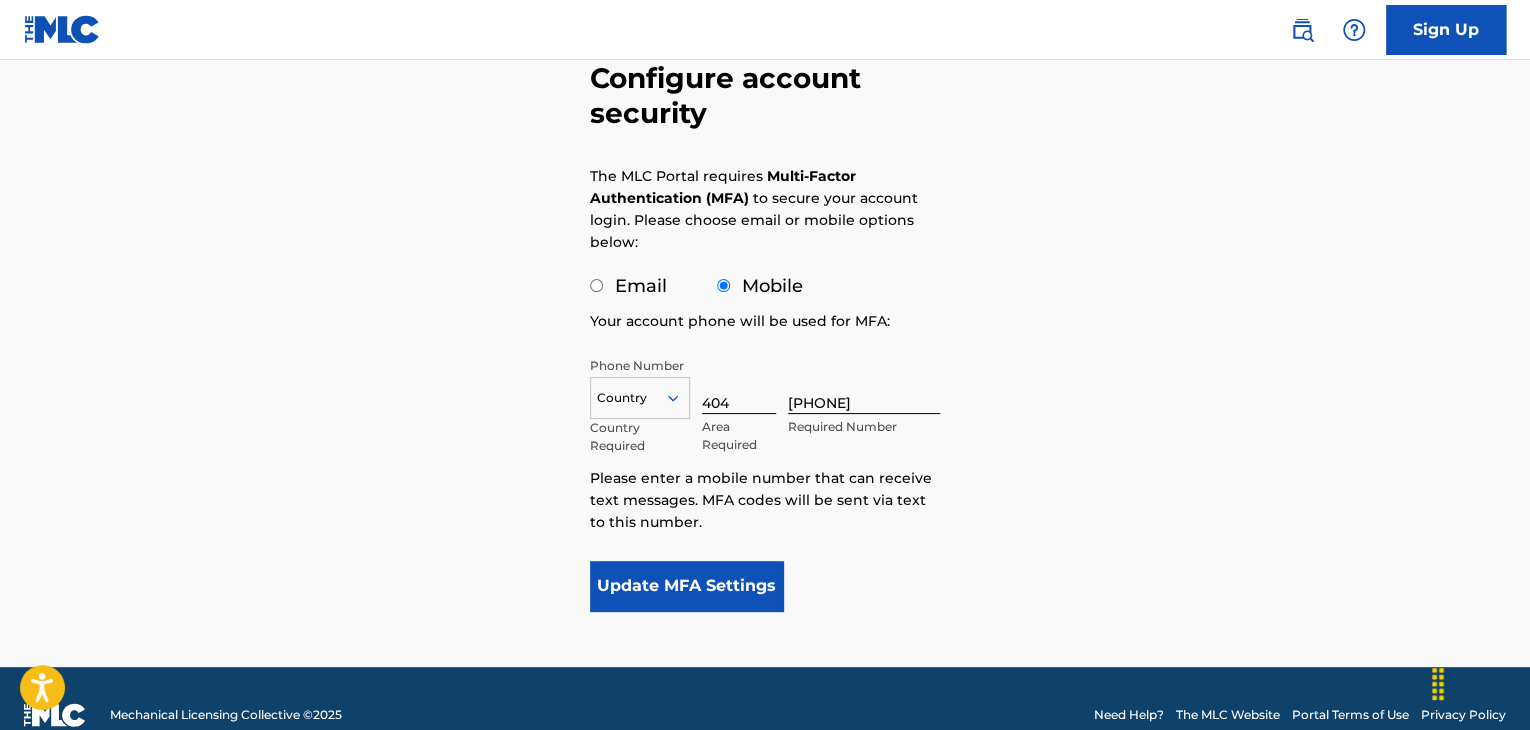 click on "Update MFA Settings" at bounding box center (686, 586) 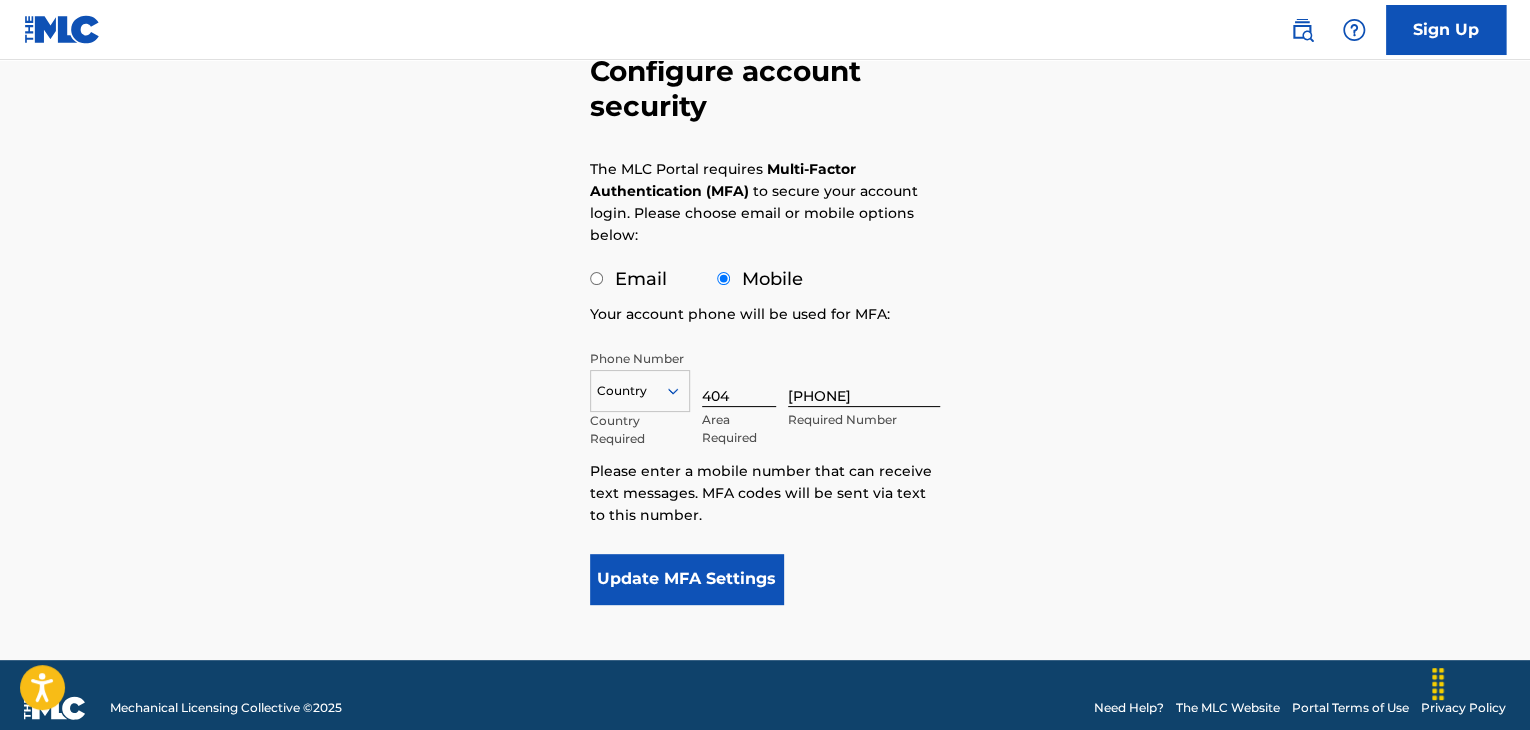 scroll, scrollTop: 144, scrollLeft: 0, axis: vertical 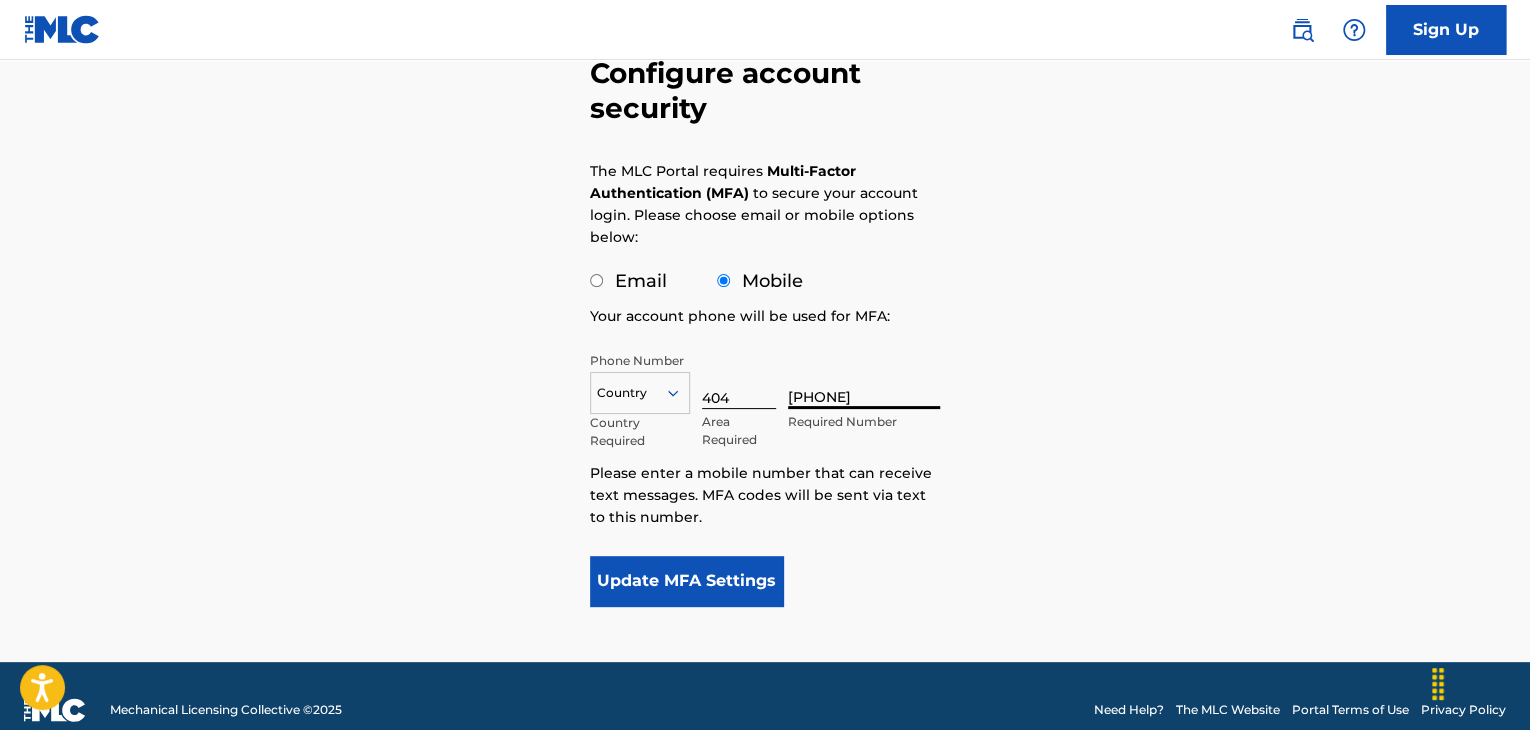 click on "[PHONE]" at bounding box center [864, 380] 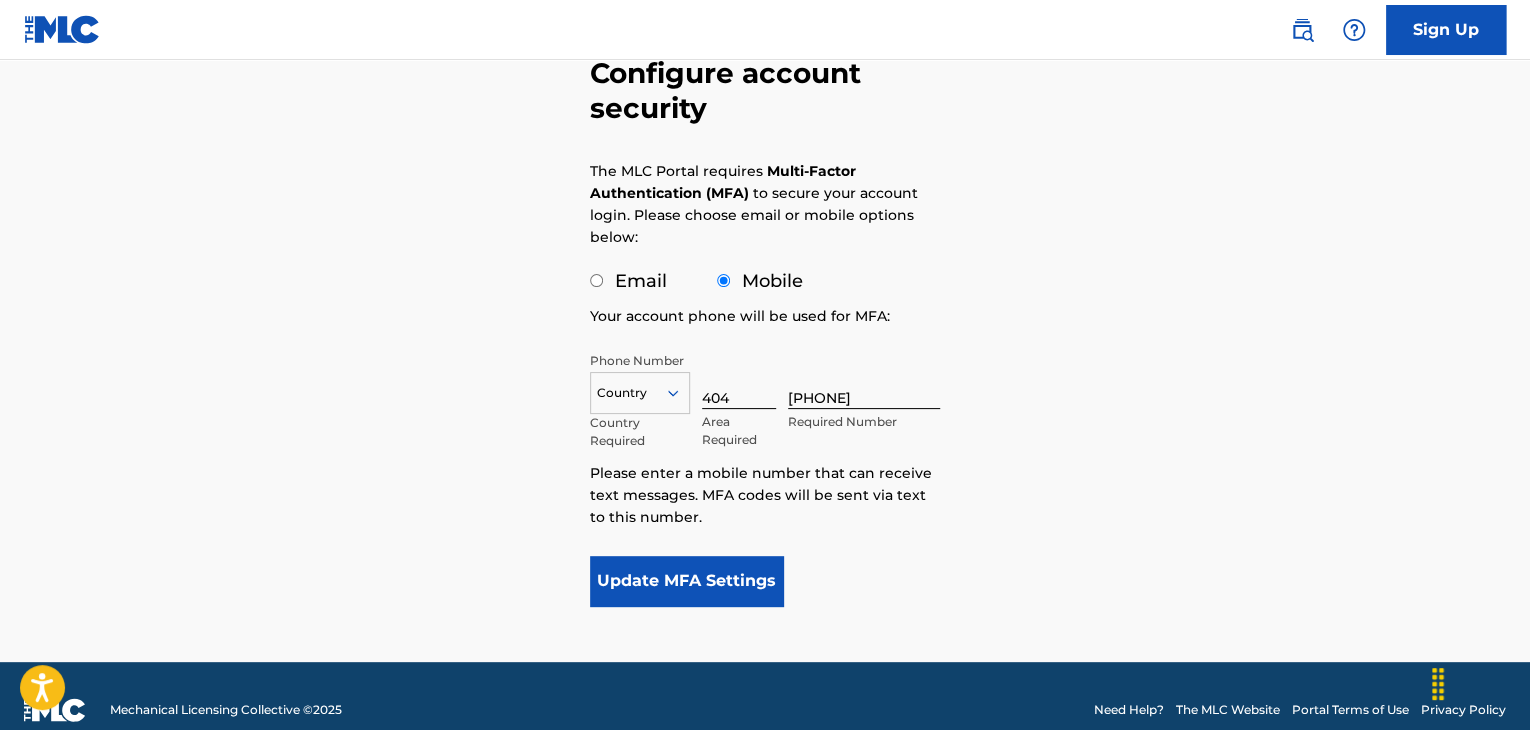 click on "Update MFA Settings" at bounding box center (686, 581) 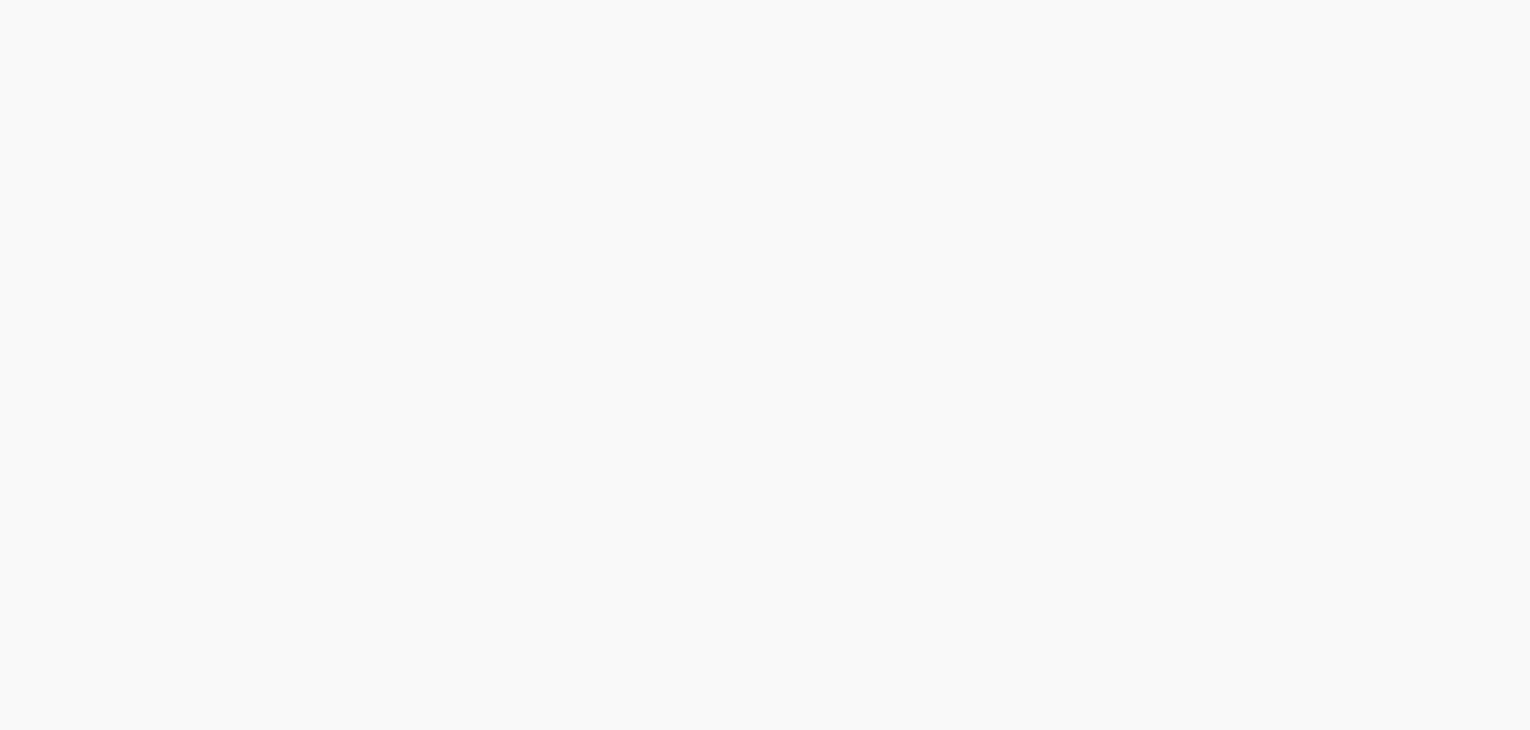 scroll, scrollTop: 0, scrollLeft: 0, axis: both 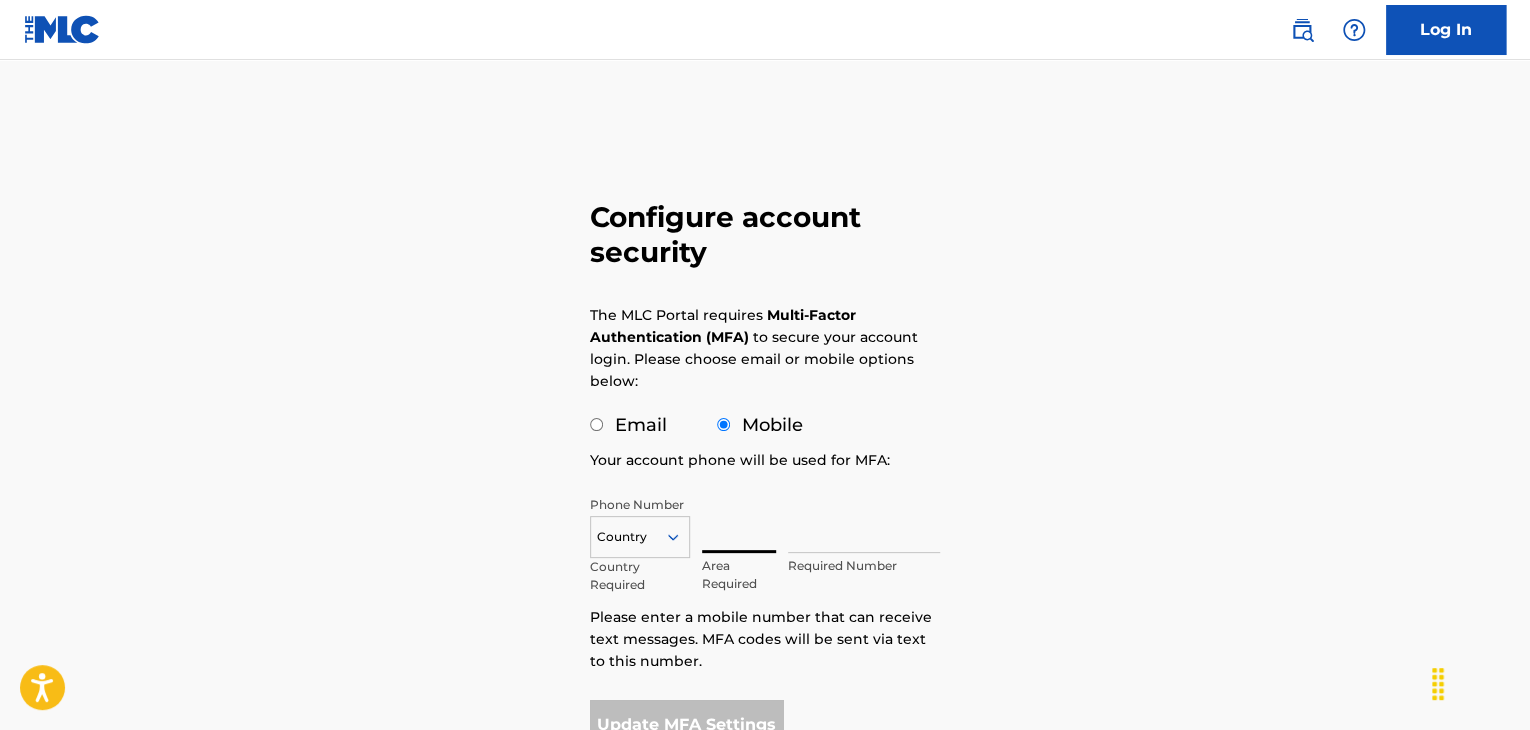 click at bounding box center (739, 524) 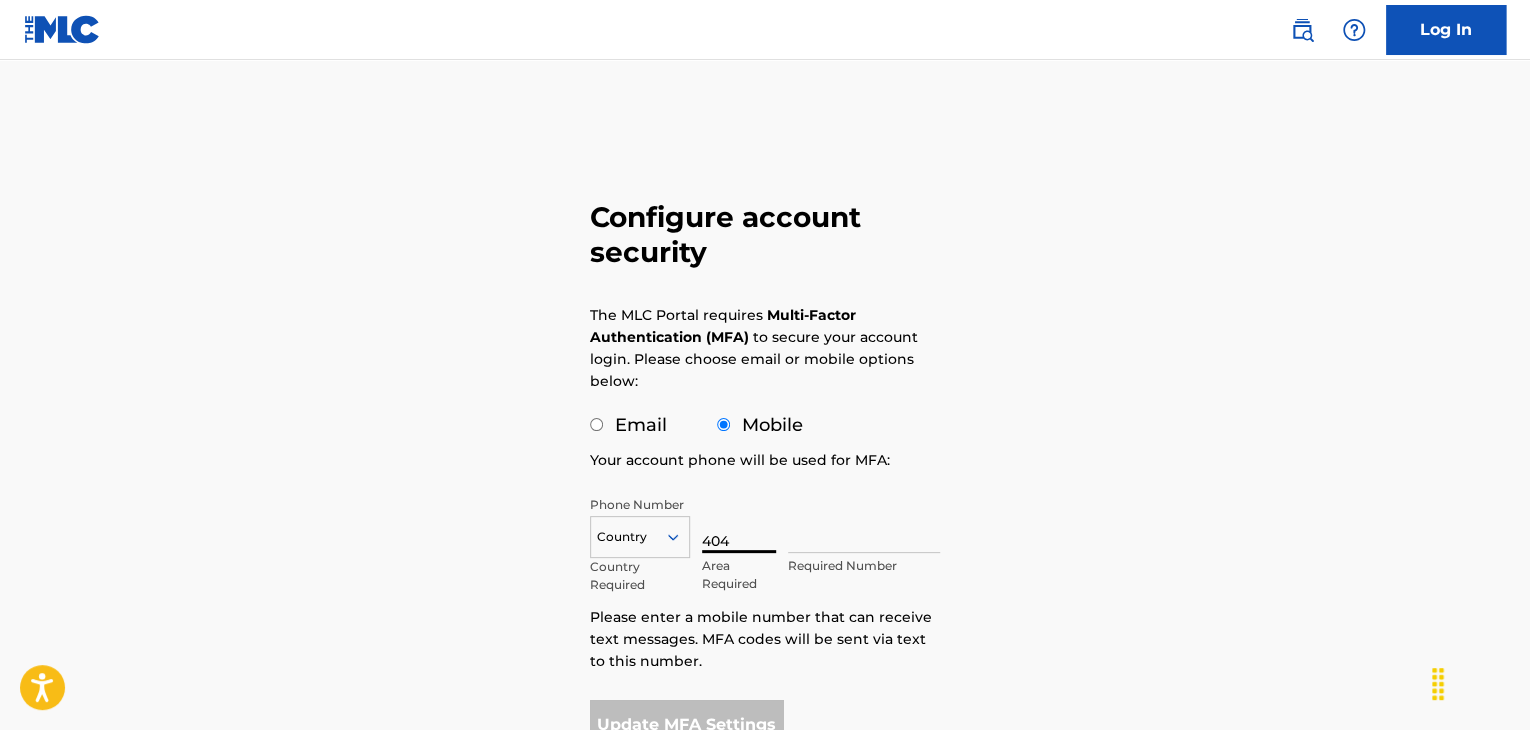 type on "404" 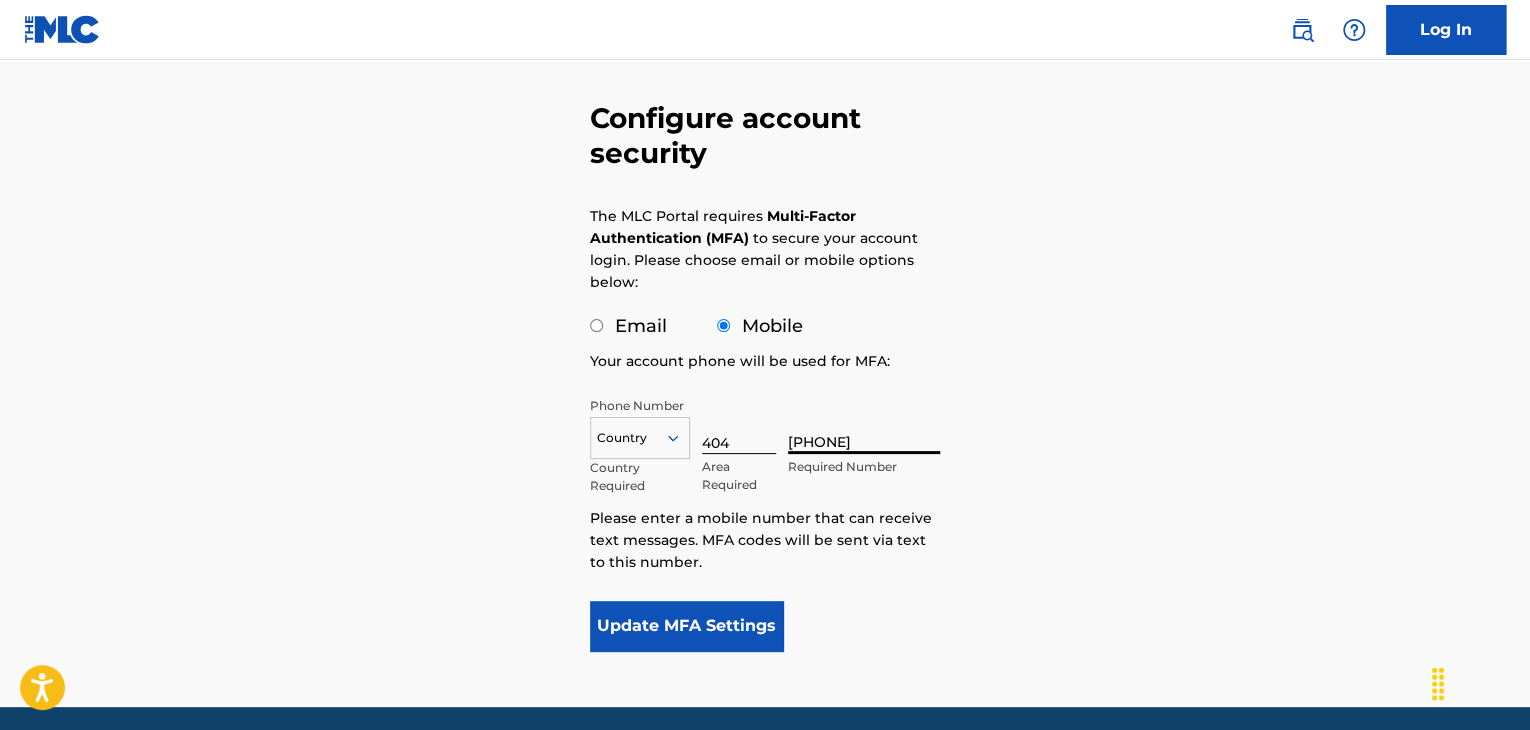 scroll, scrollTop: 107, scrollLeft: 0, axis: vertical 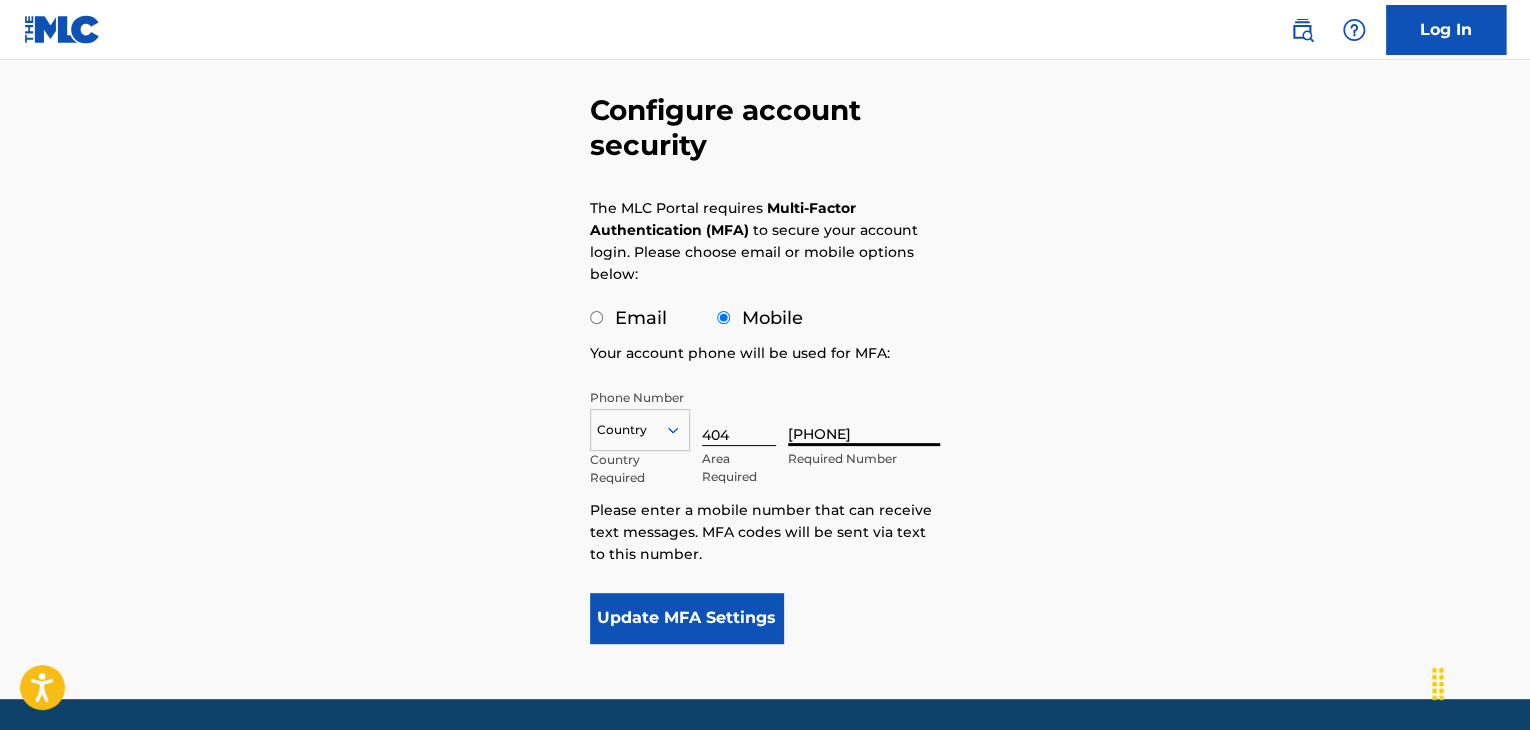 type on "[PHONE]" 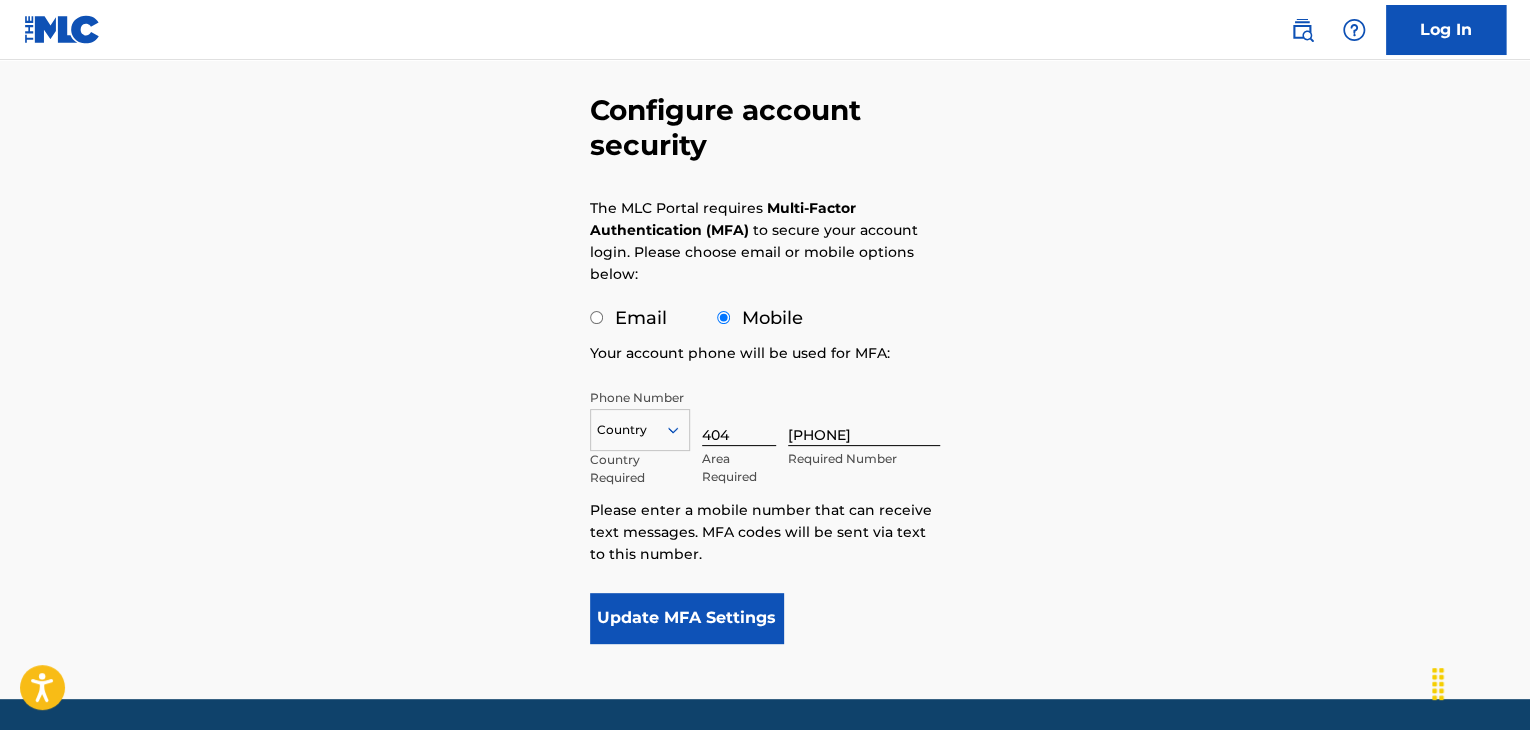 click on "Update MFA Settings" at bounding box center [686, 618] 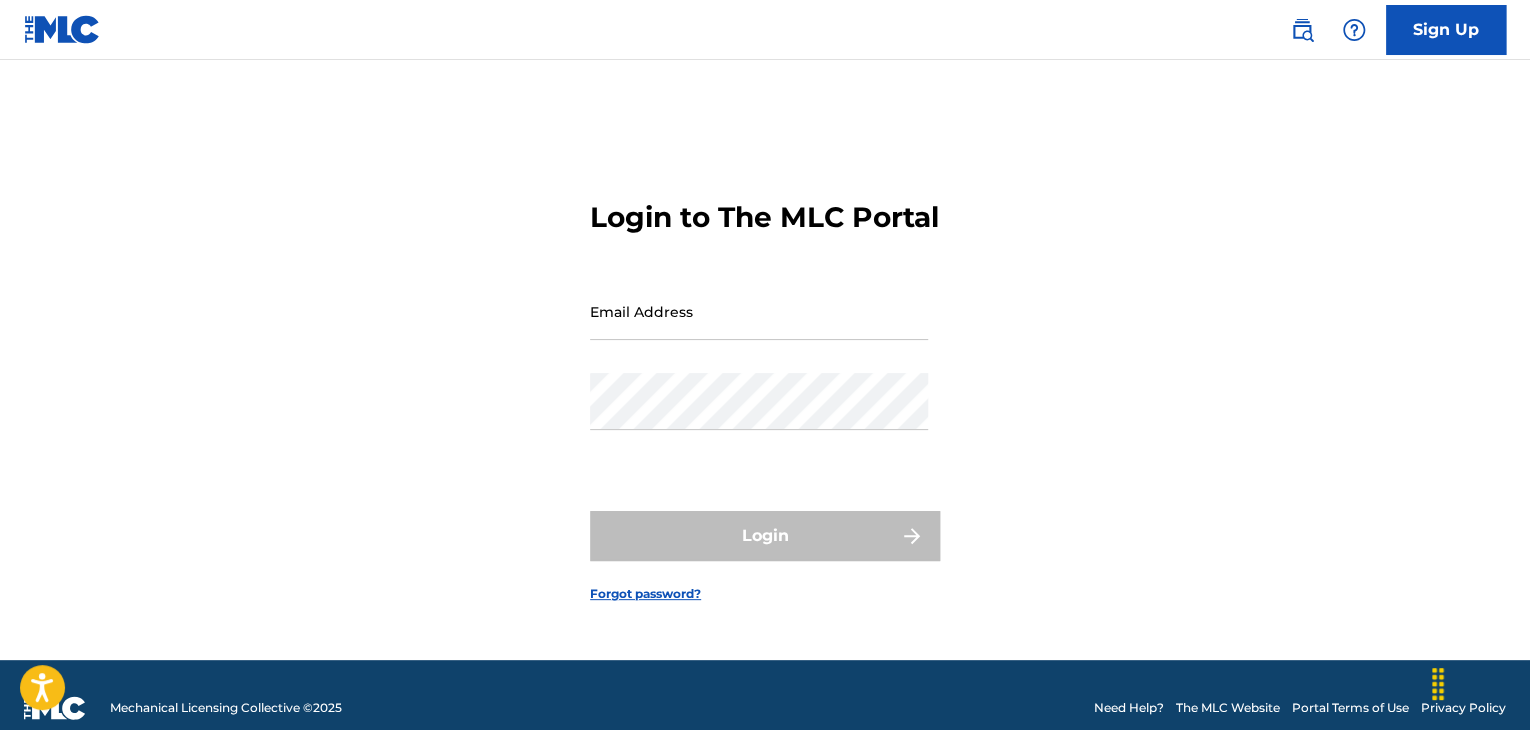 click on "Email Address" at bounding box center [759, 311] 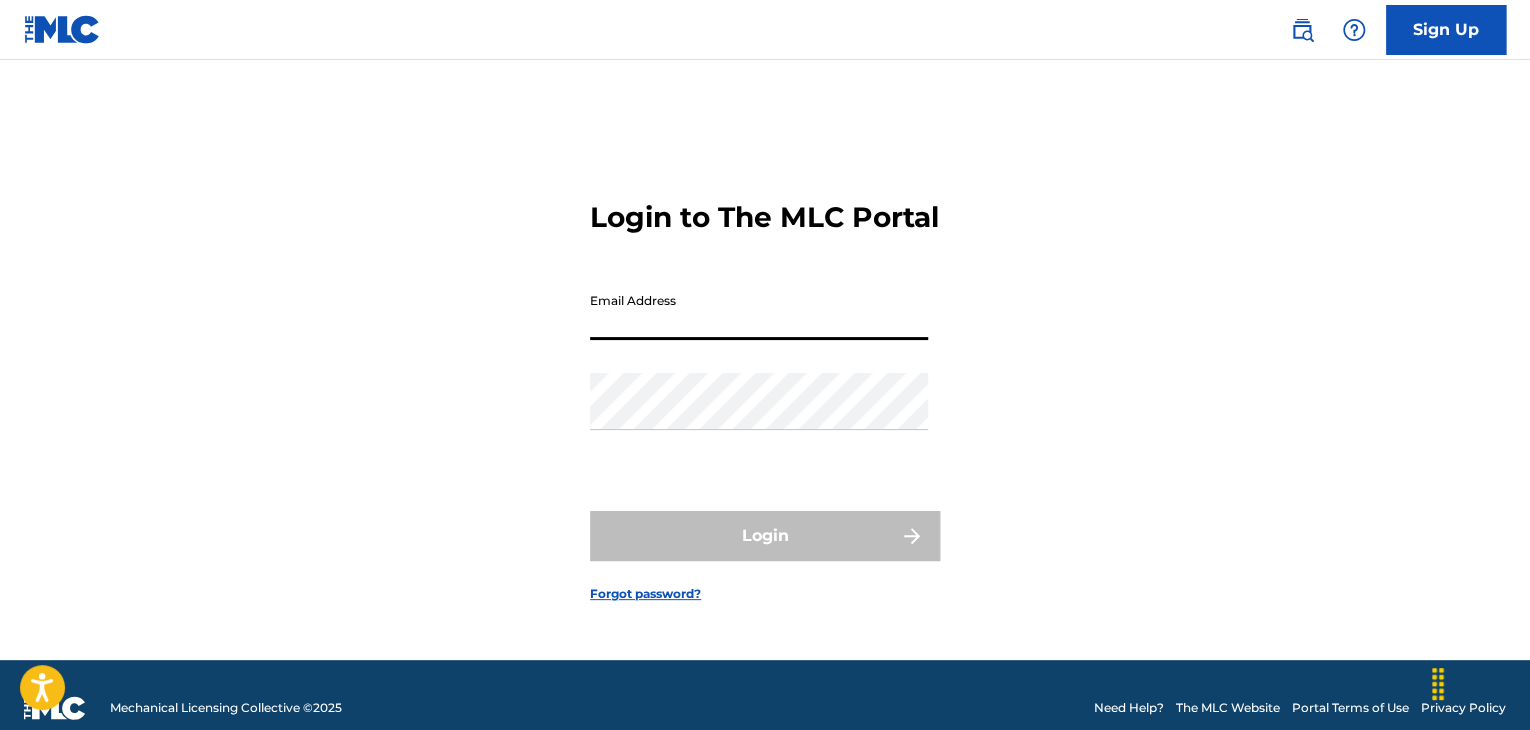 type on "[EMAIL]" 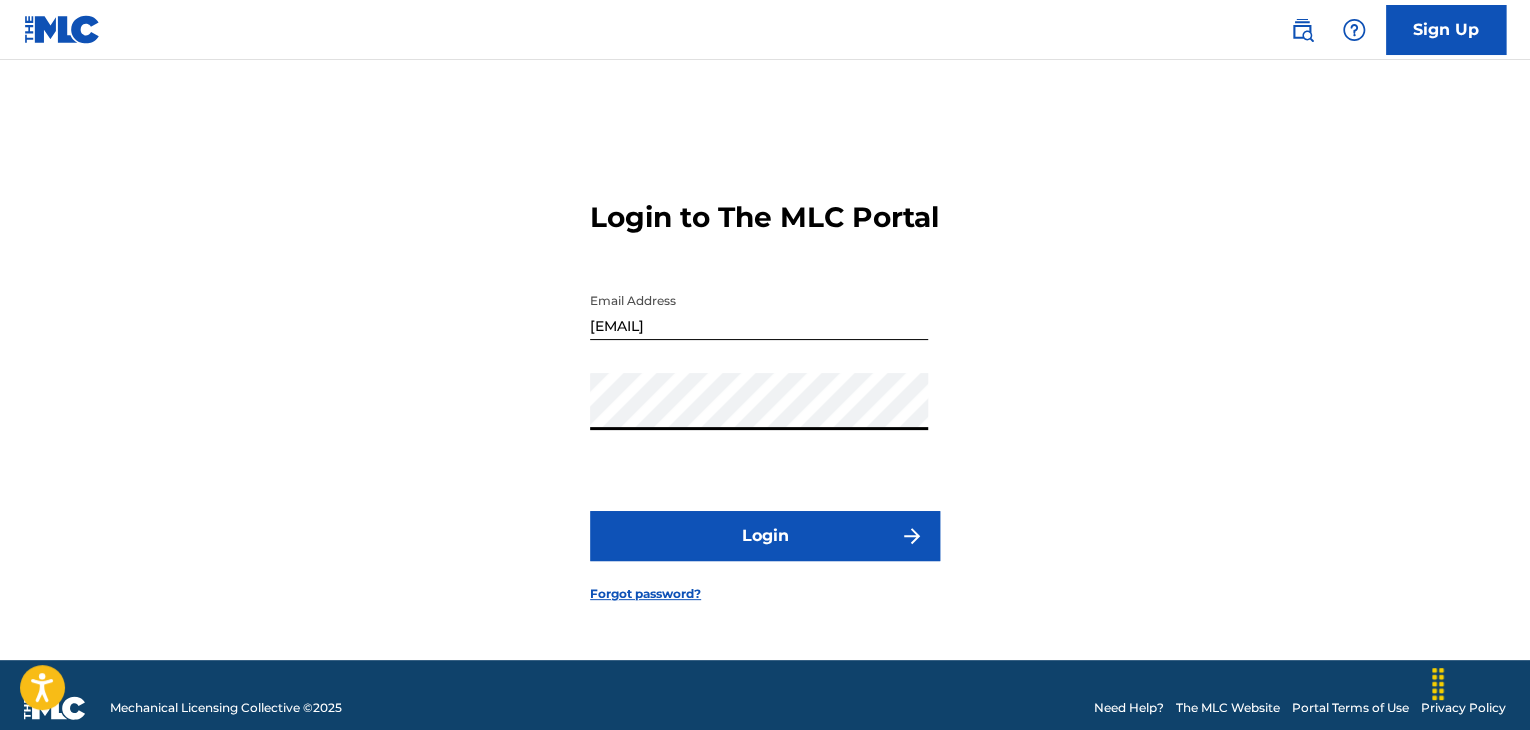 click on "Login" at bounding box center [765, 536] 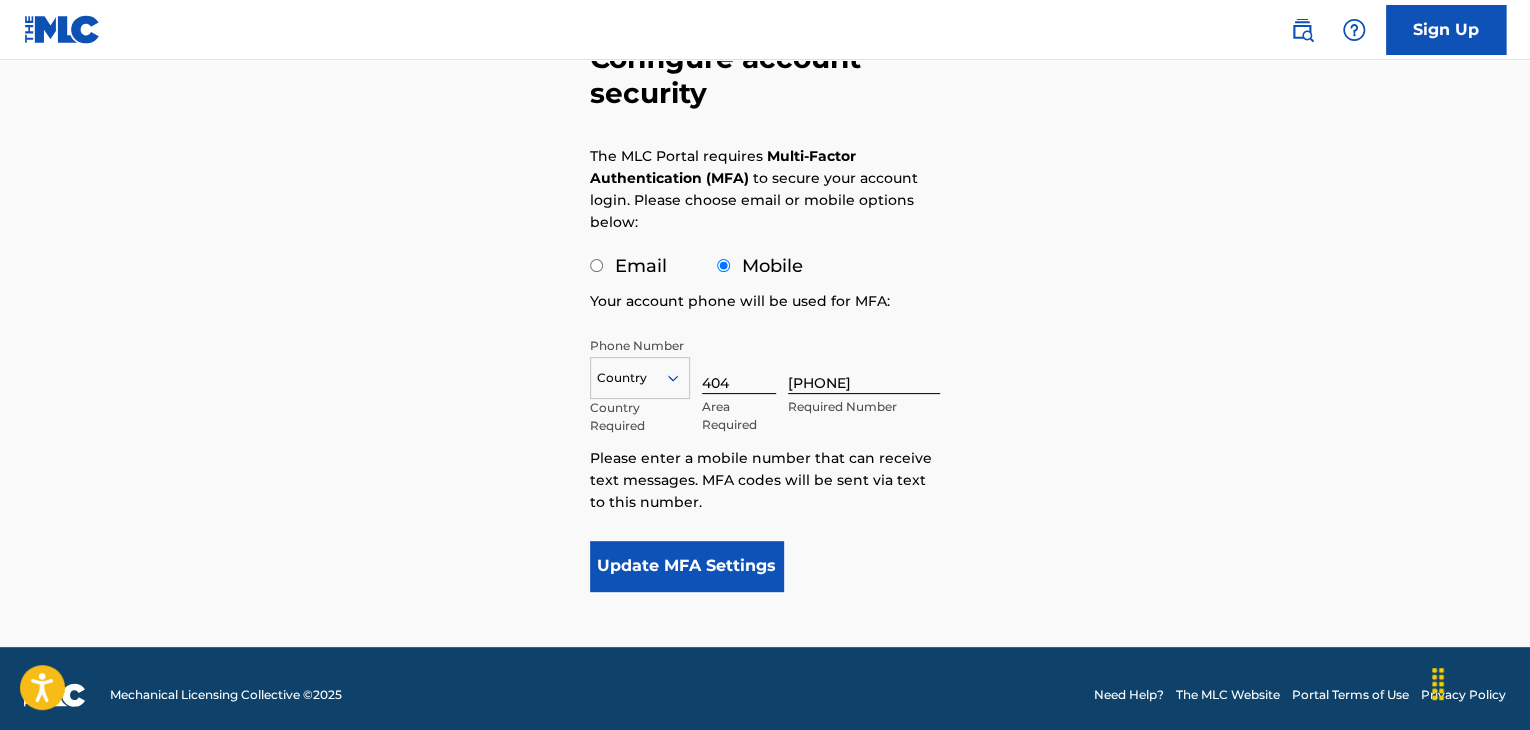 scroll, scrollTop: 160, scrollLeft: 0, axis: vertical 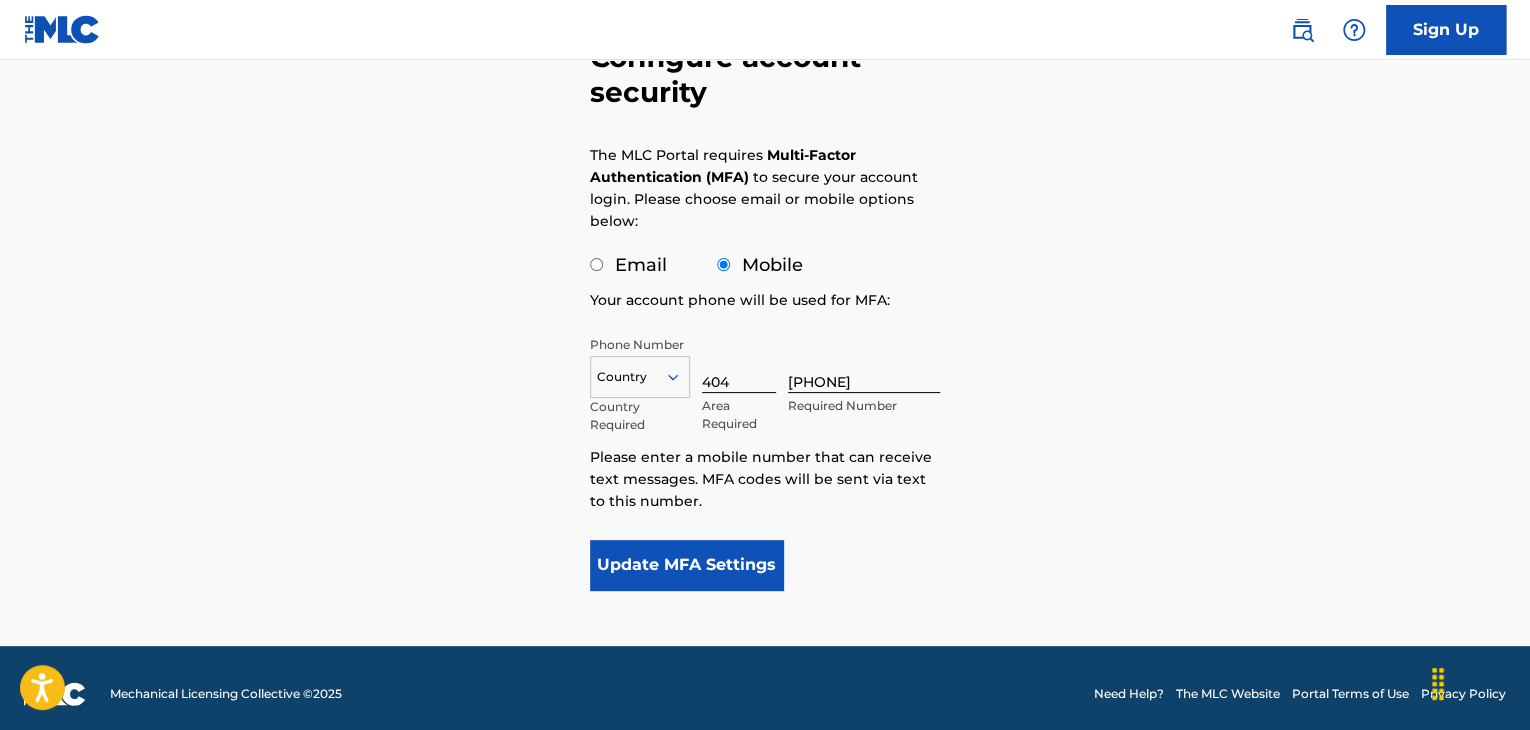 click on "Update MFA Settings" at bounding box center [686, 565] 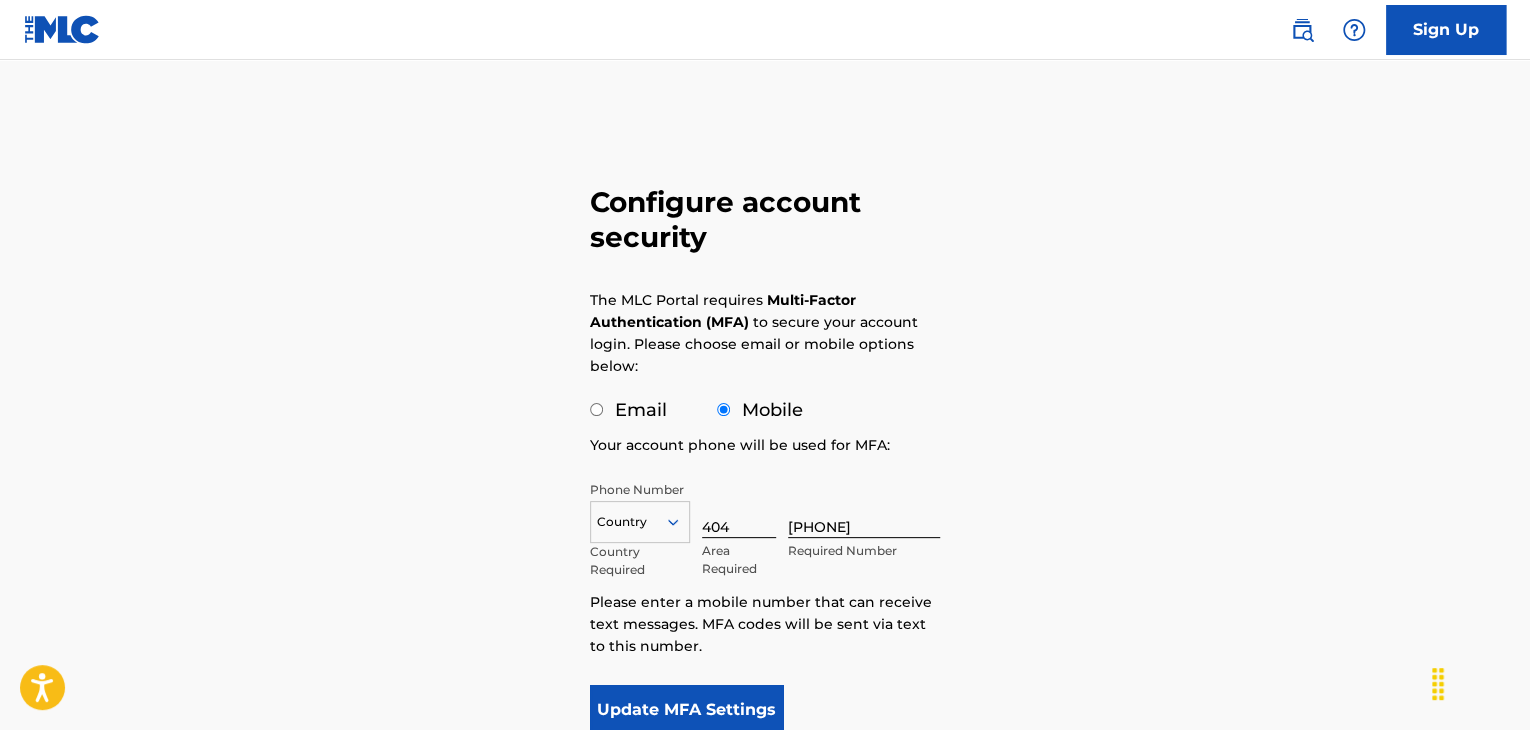 scroll, scrollTop: 0, scrollLeft: 0, axis: both 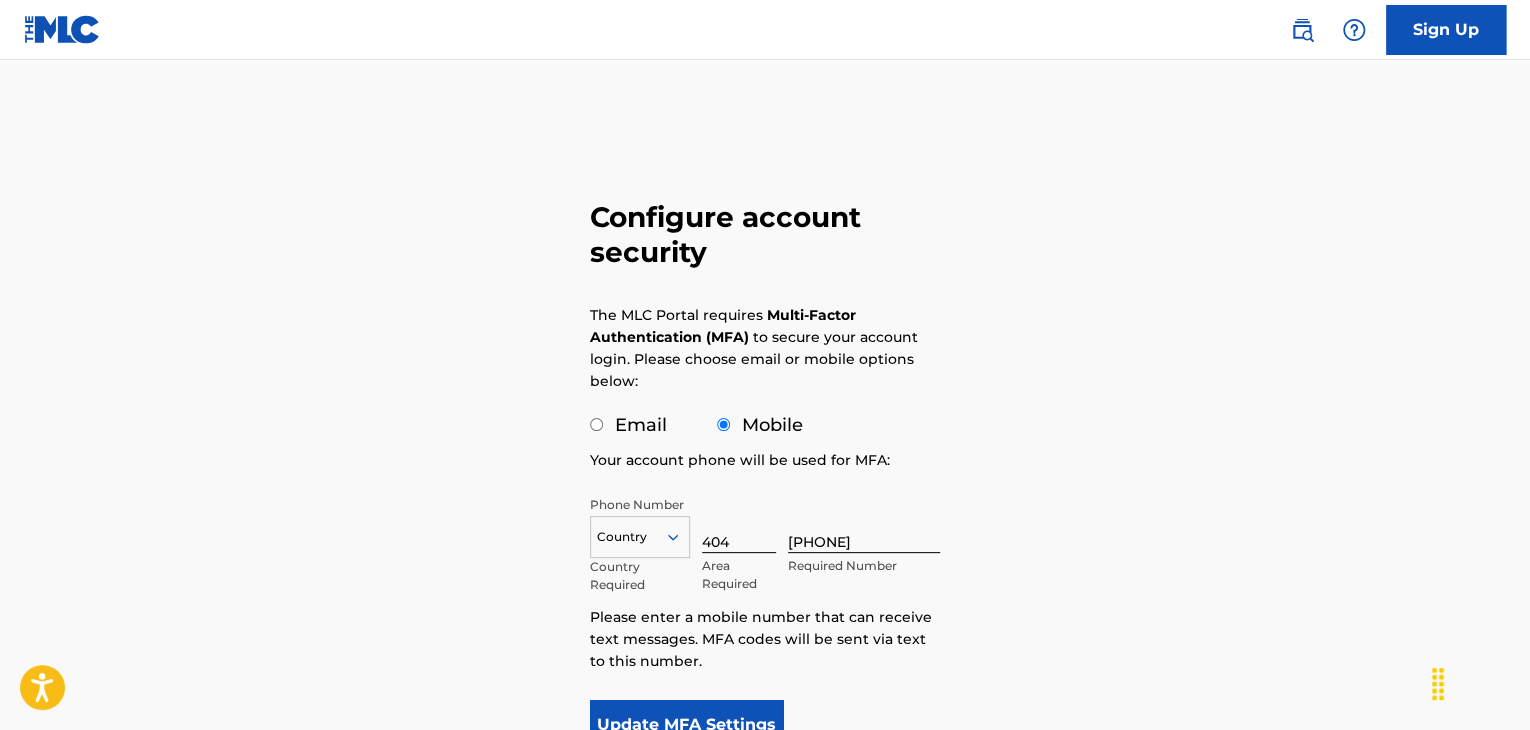 click on "Sign Up" at bounding box center (1446, 30) 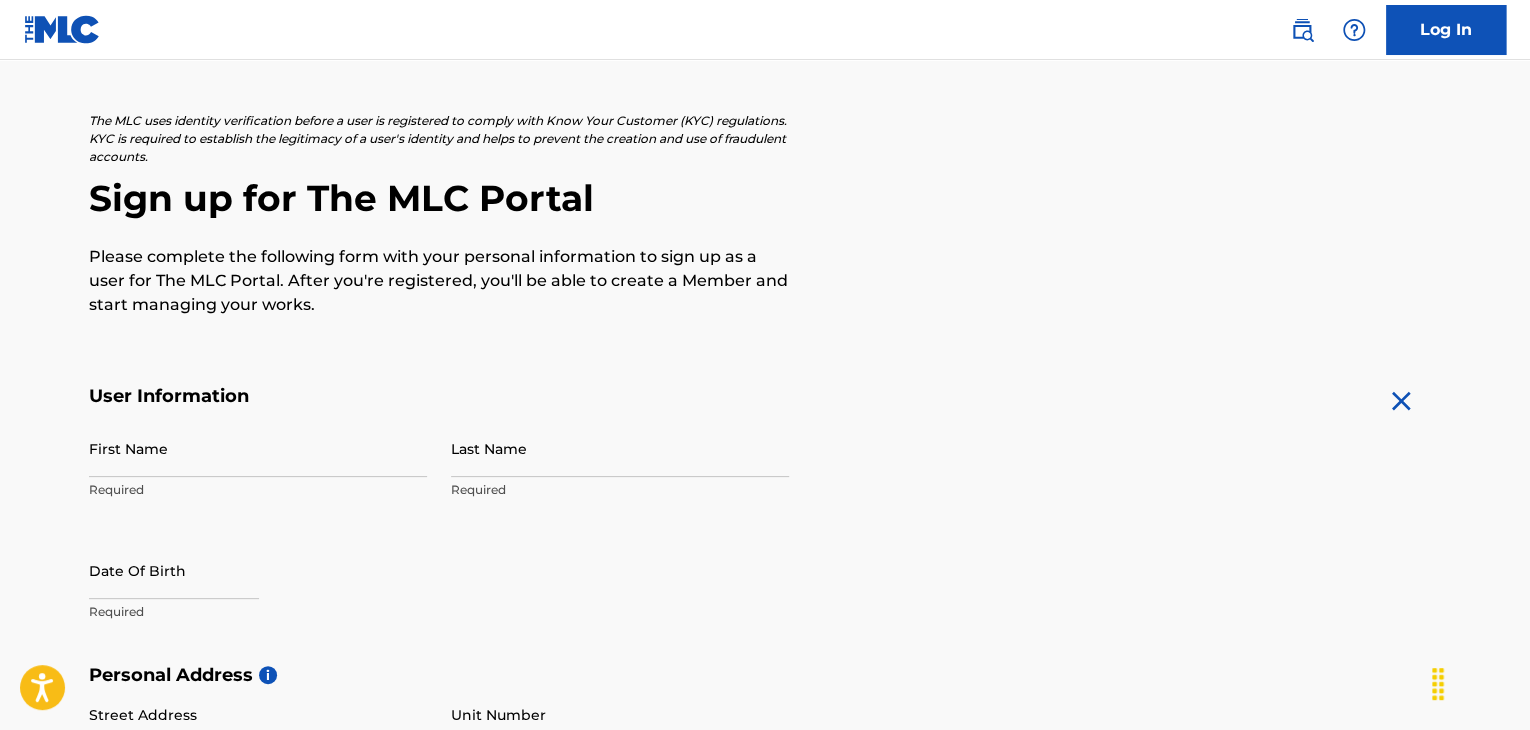 scroll, scrollTop: 0, scrollLeft: 0, axis: both 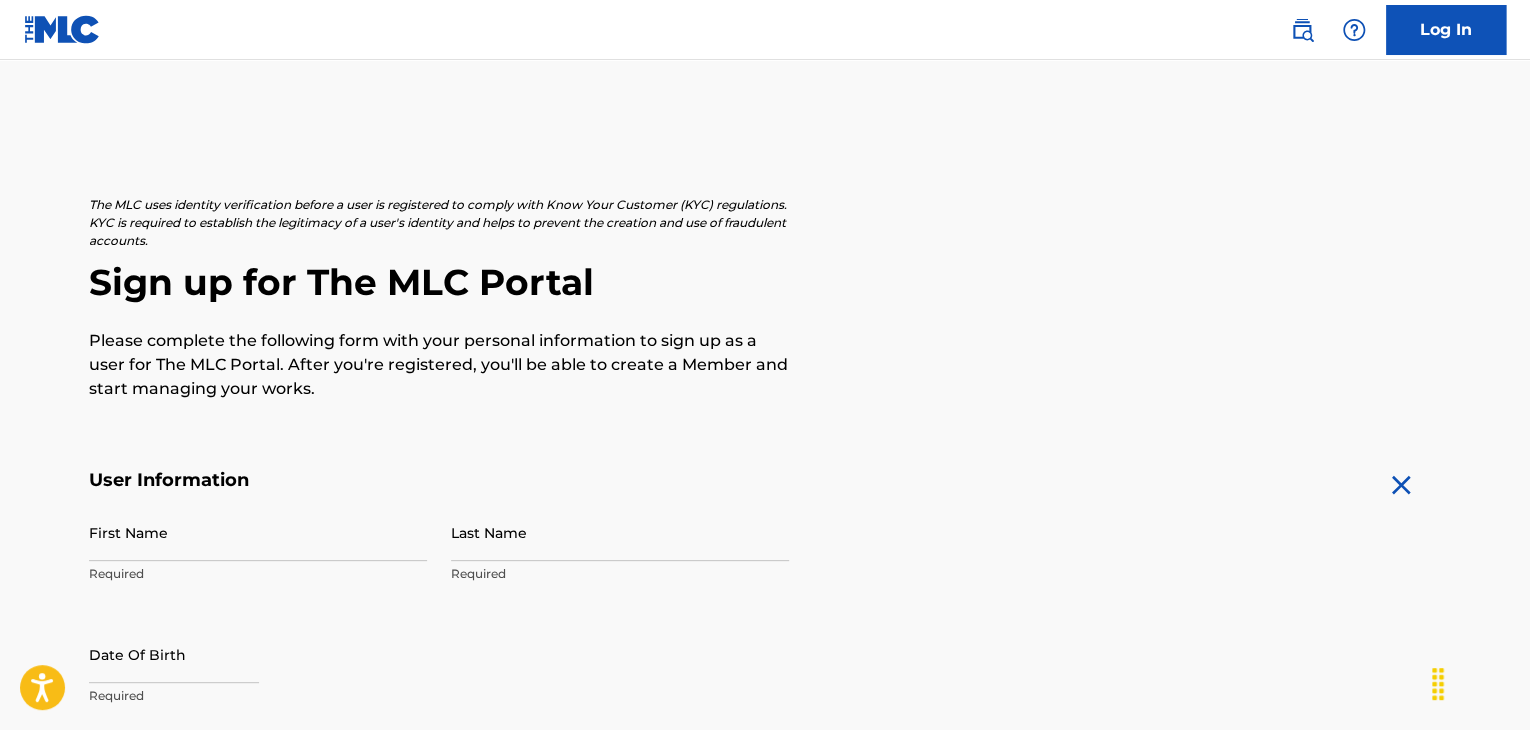 click on "Log In" at bounding box center [1446, 30] 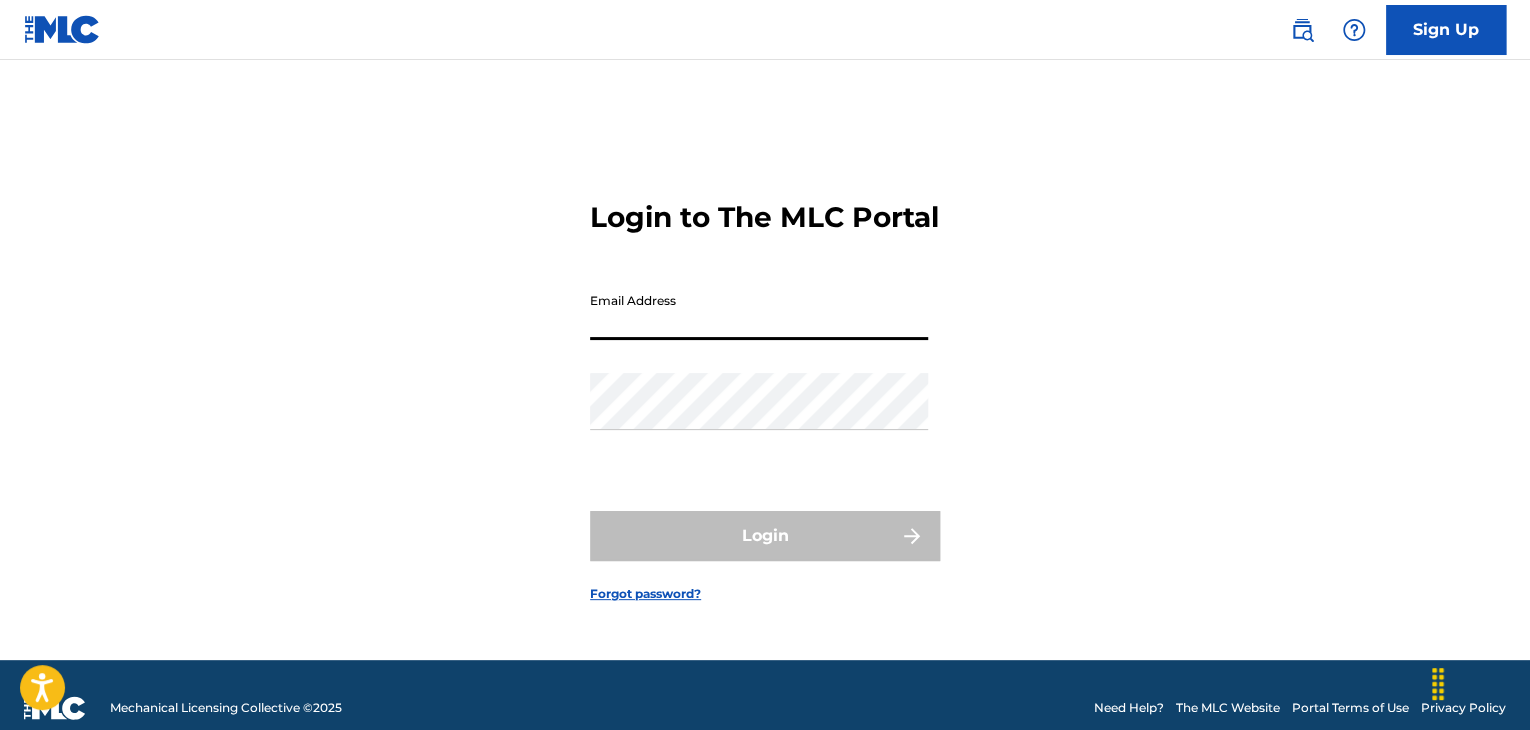 click on "Email Address" at bounding box center (759, 311) 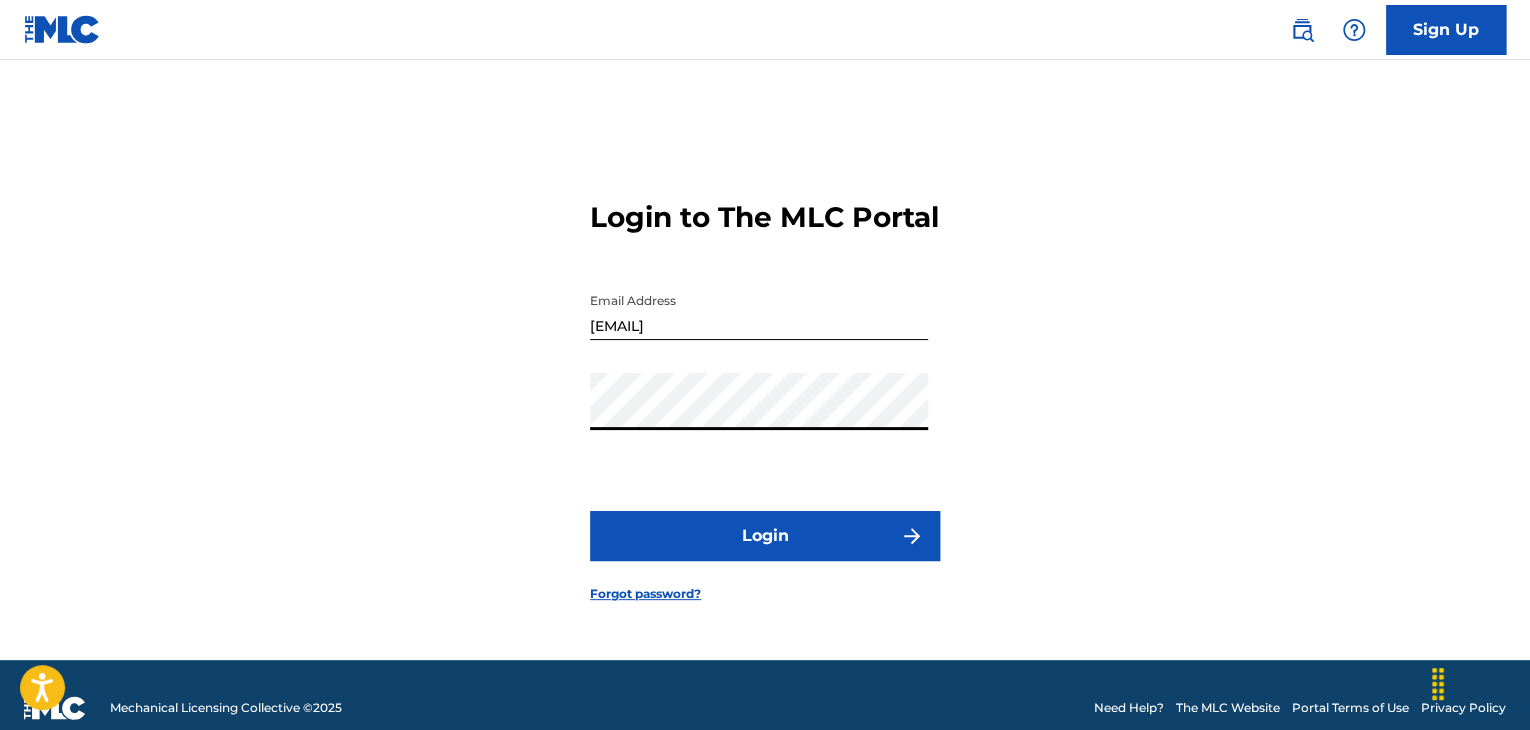 click on "Login" at bounding box center (765, 536) 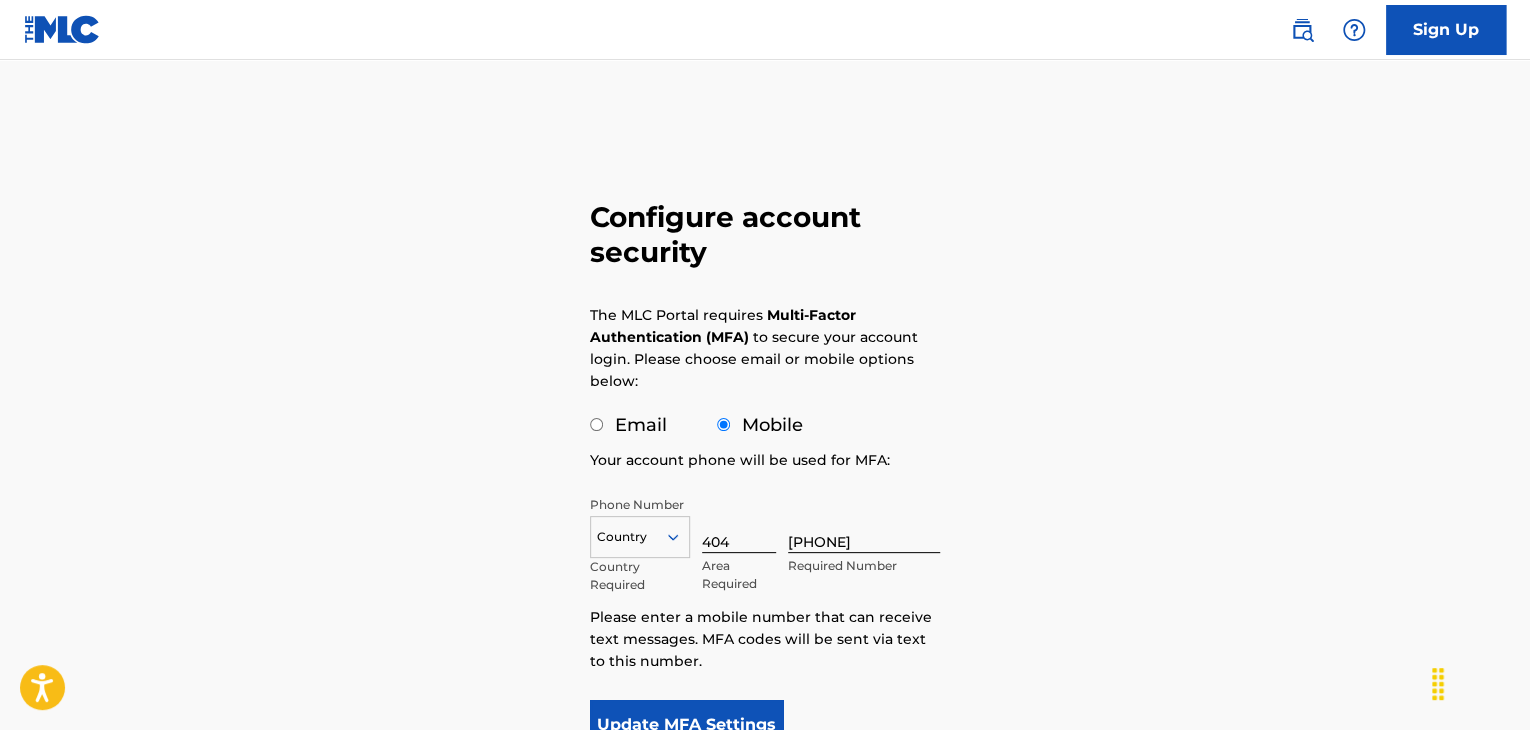 click on "Email" at bounding box center (628, 425) 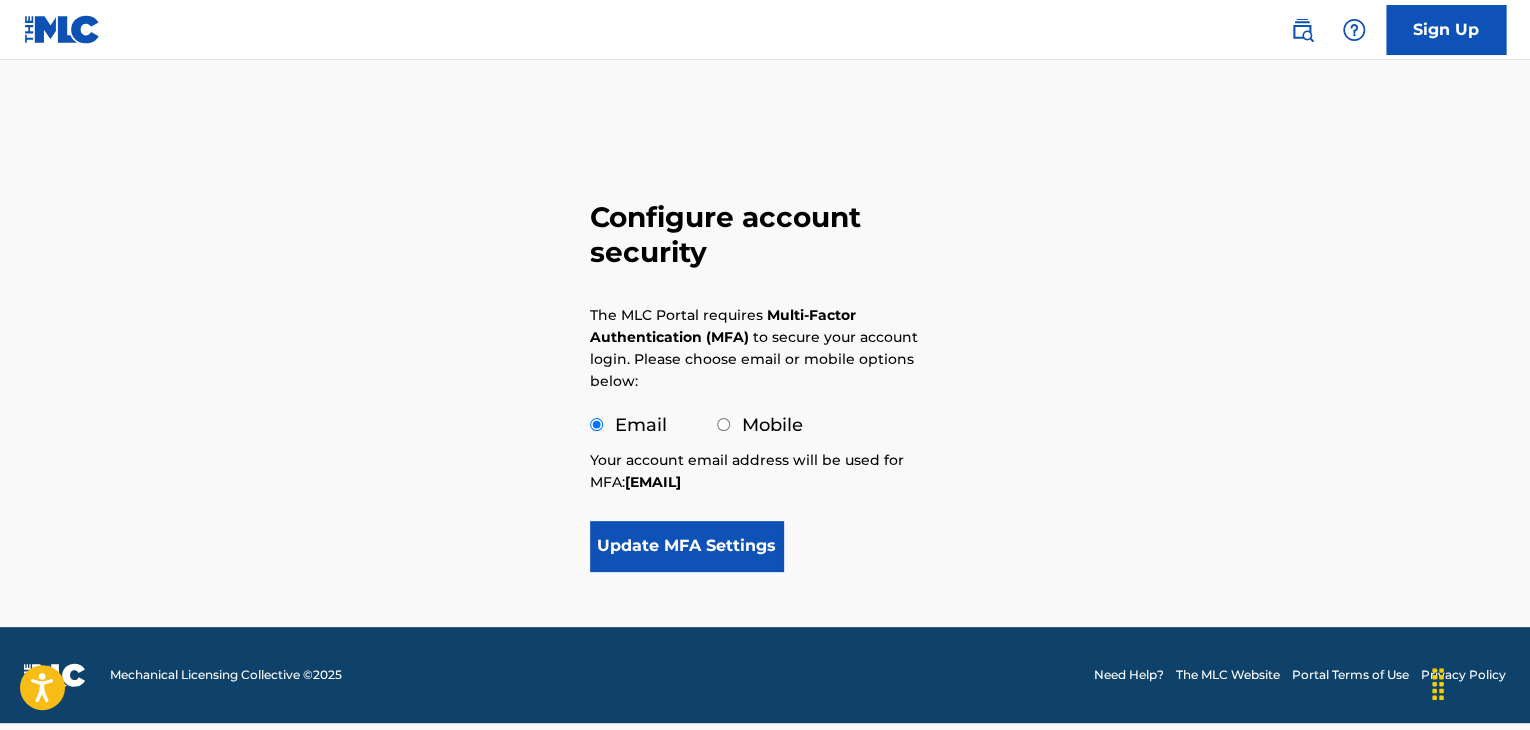 click on "Update MFA Settings" at bounding box center [686, 546] 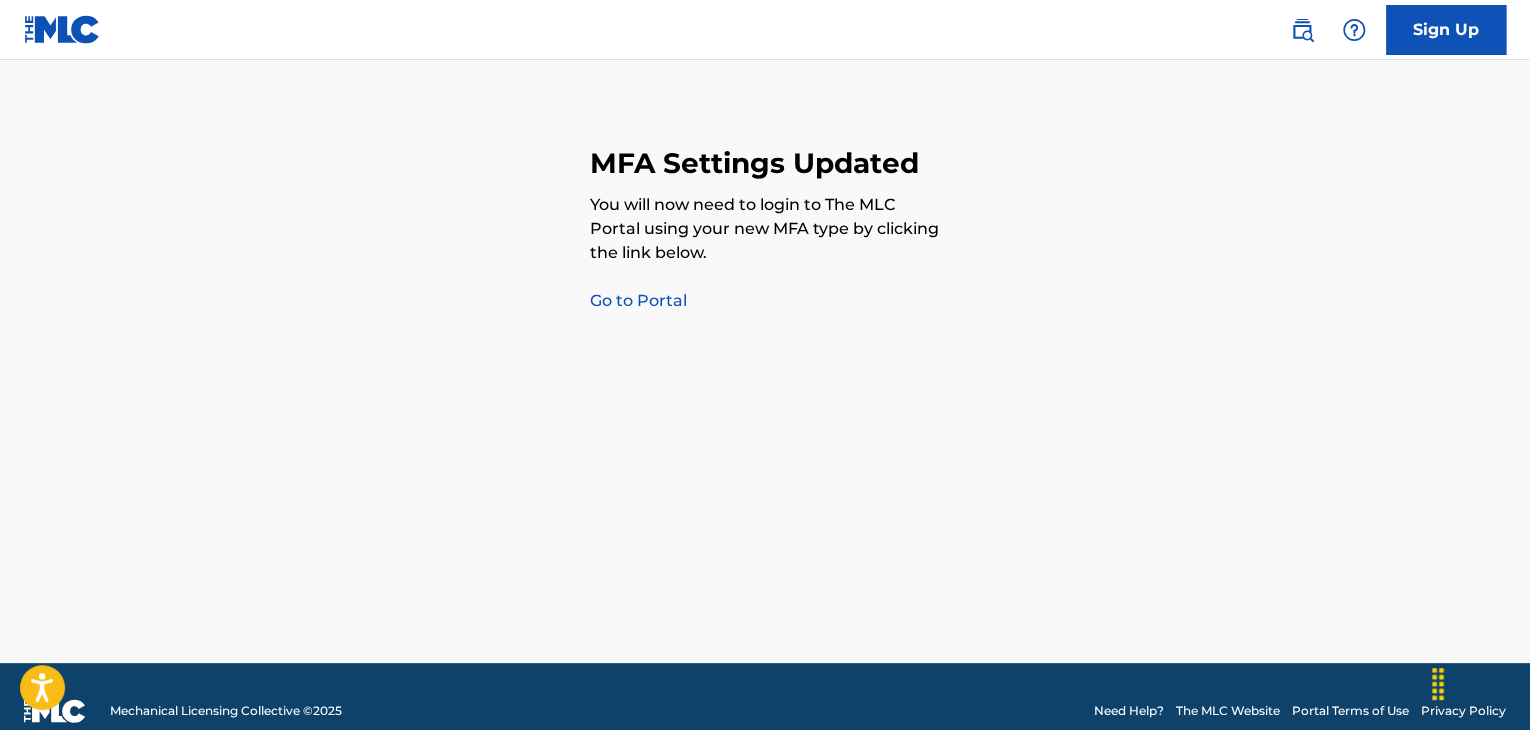 click on "Go to Portal" at bounding box center (638, 300) 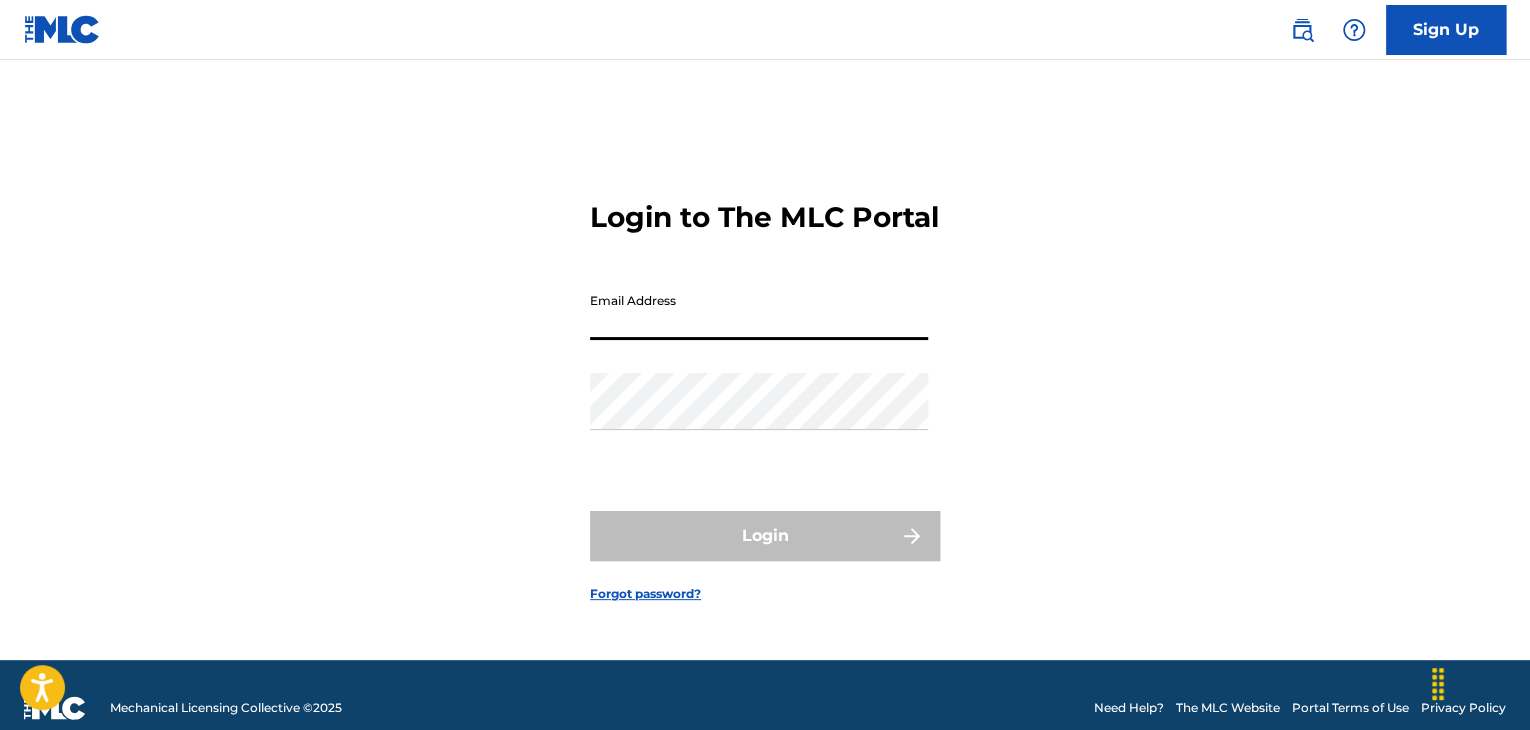 click on "Email Address" at bounding box center (759, 311) 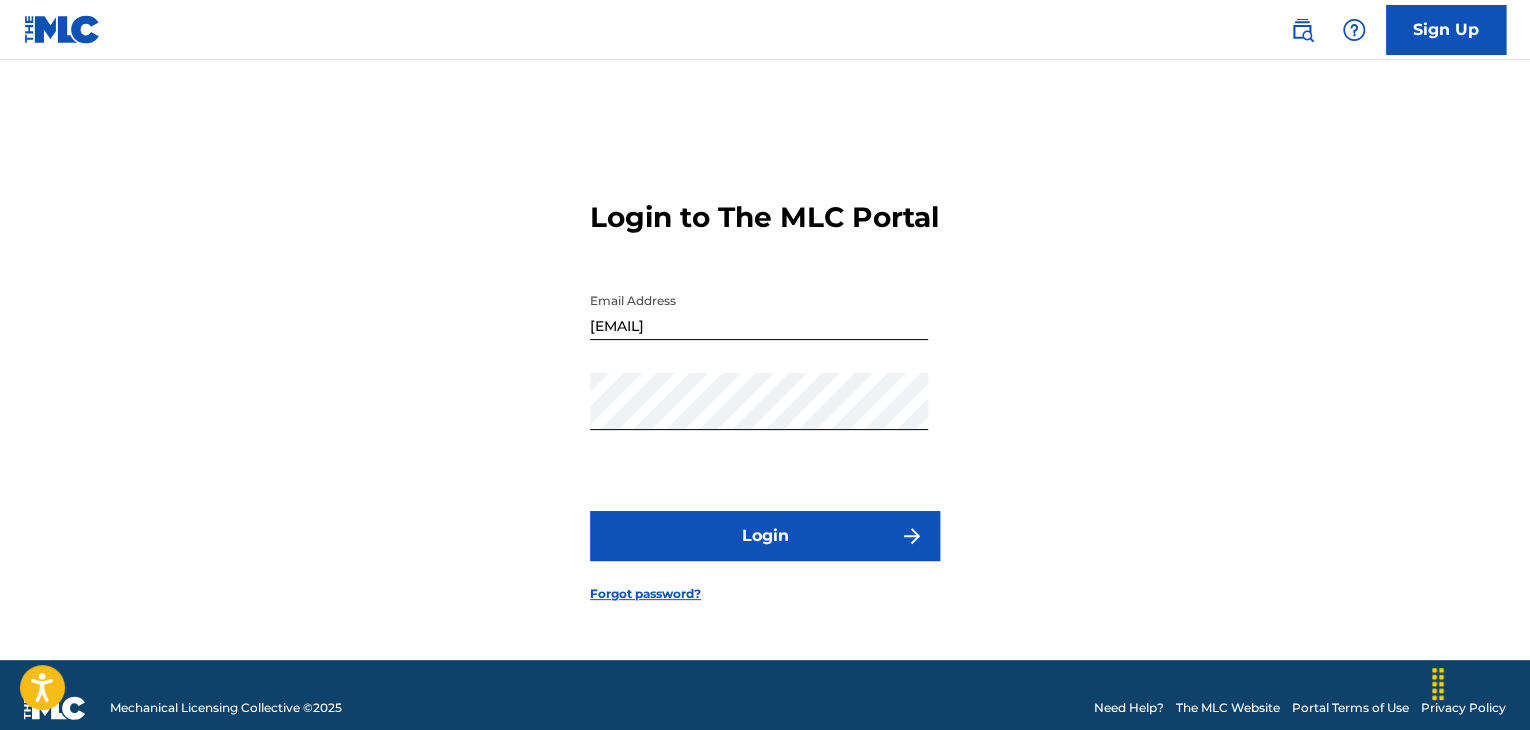click on "Login" at bounding box center [765, 536] 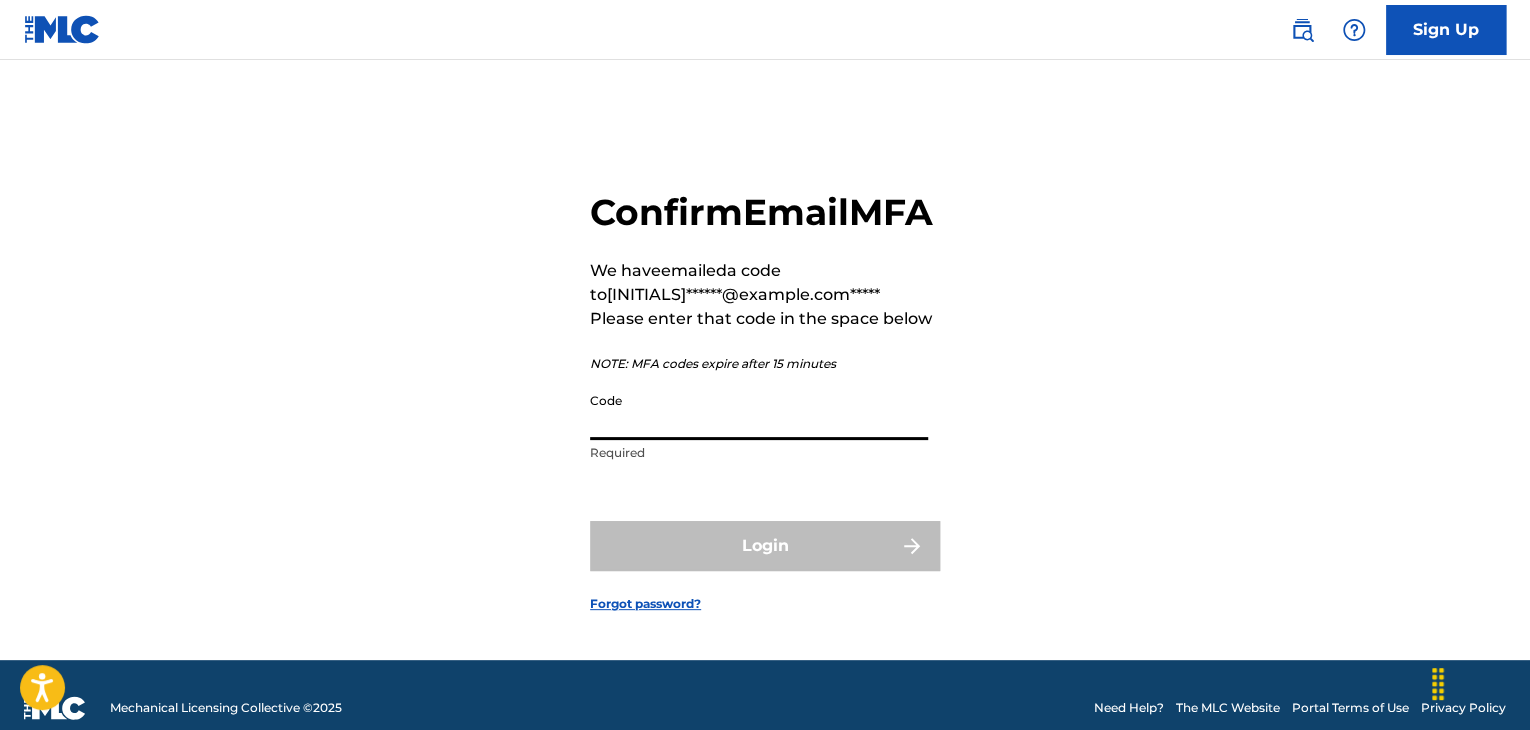 click on "Code" at bounding box center [759, 411] 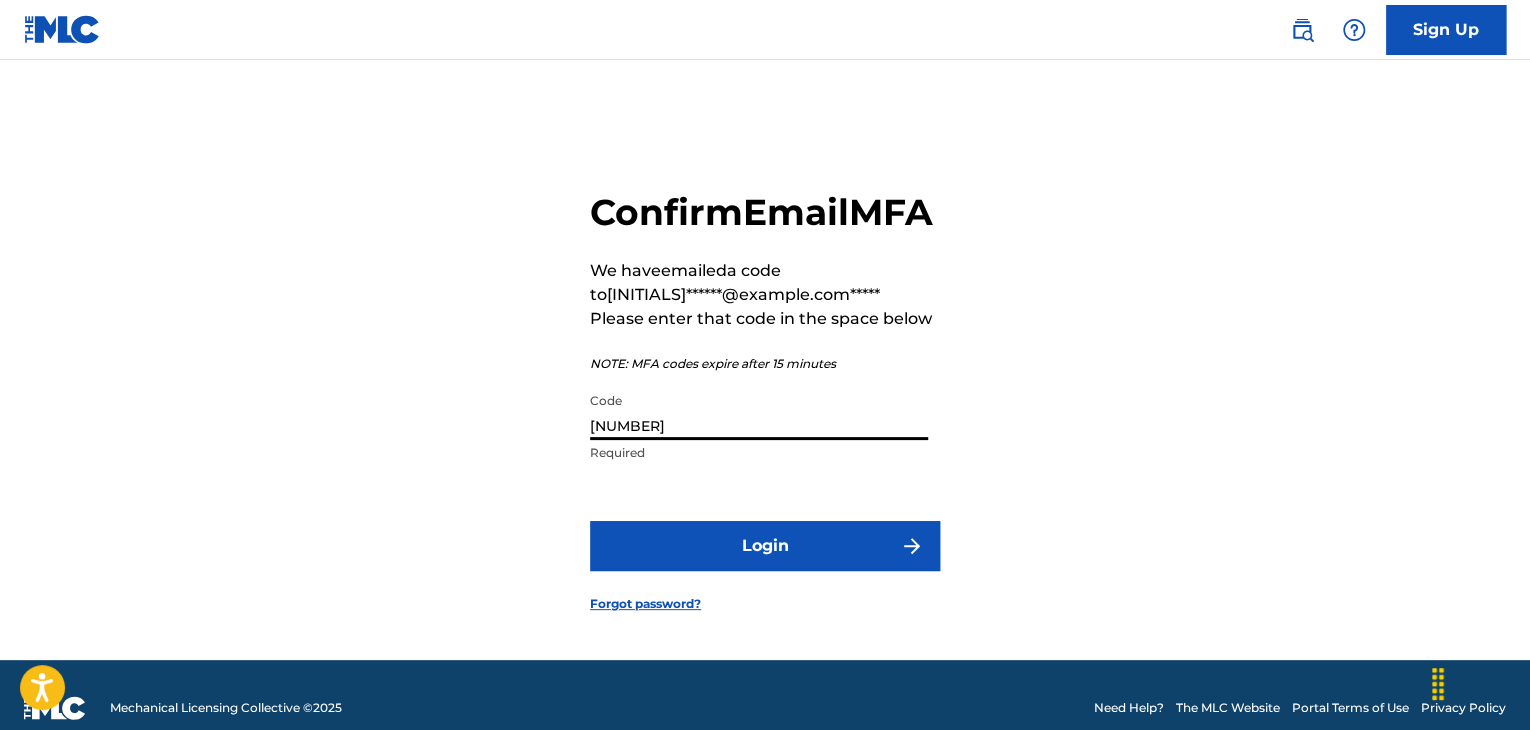 type on "[NUMBER]" 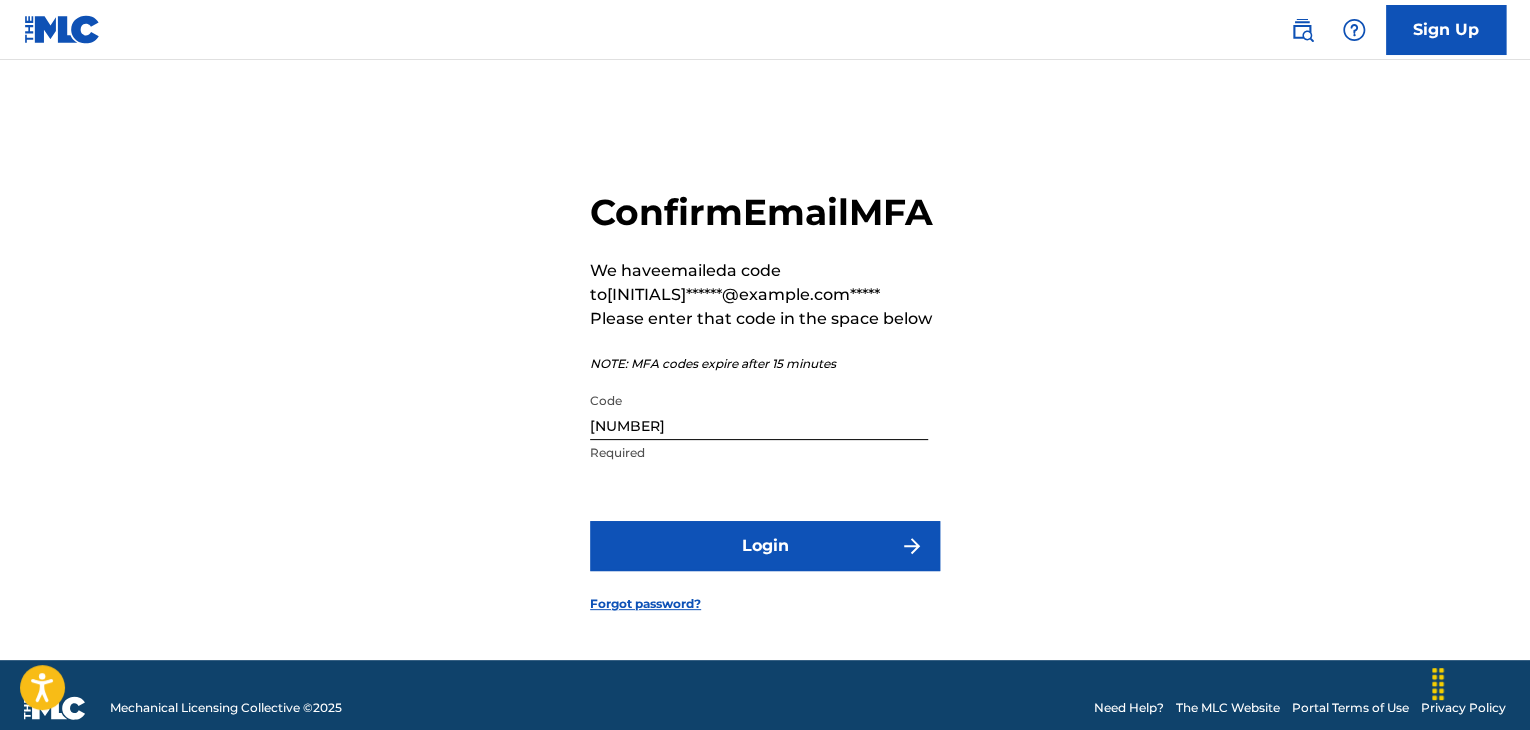 click on "Login" at bounding box center [765, 546] 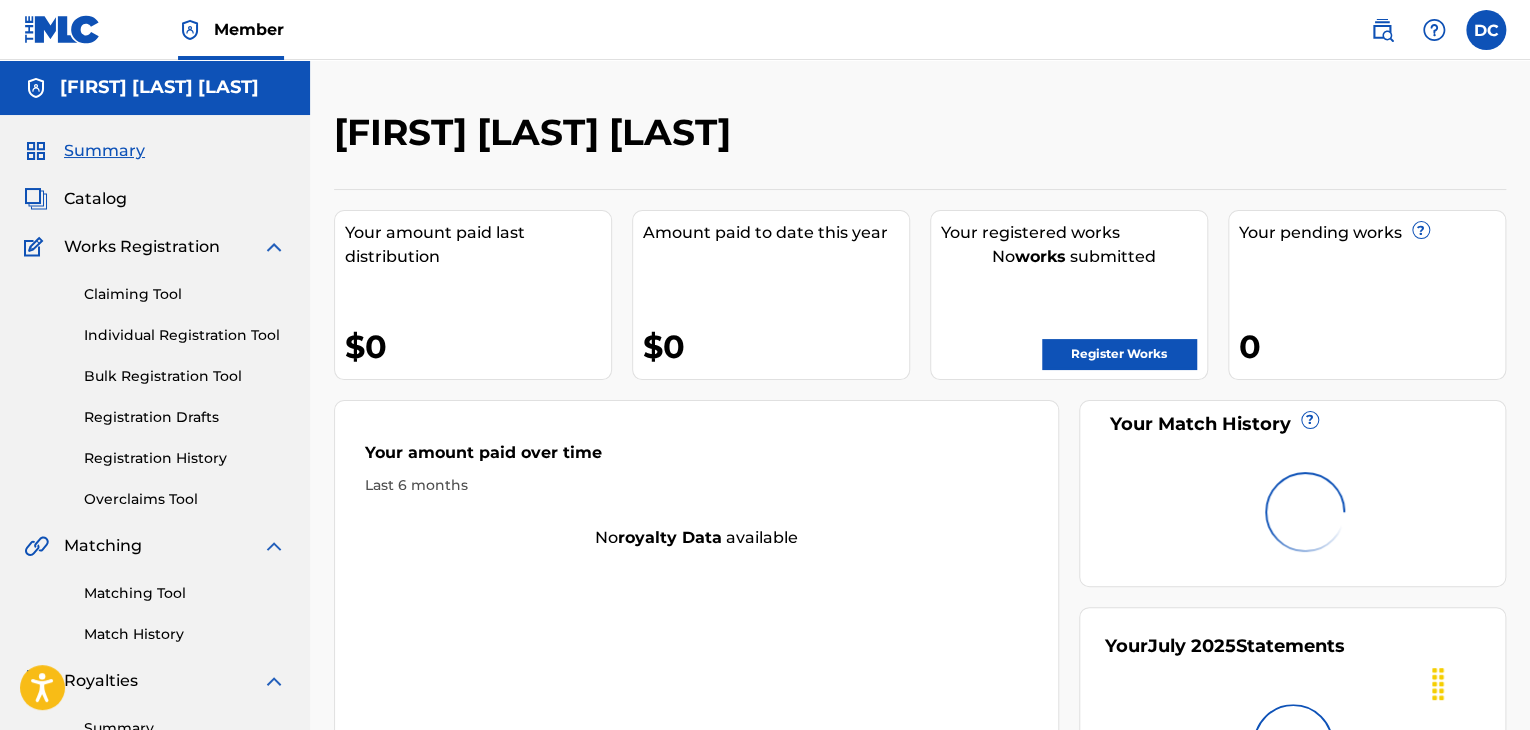scroll, scrollTop: 0, scrollLeft: 0, axis: both 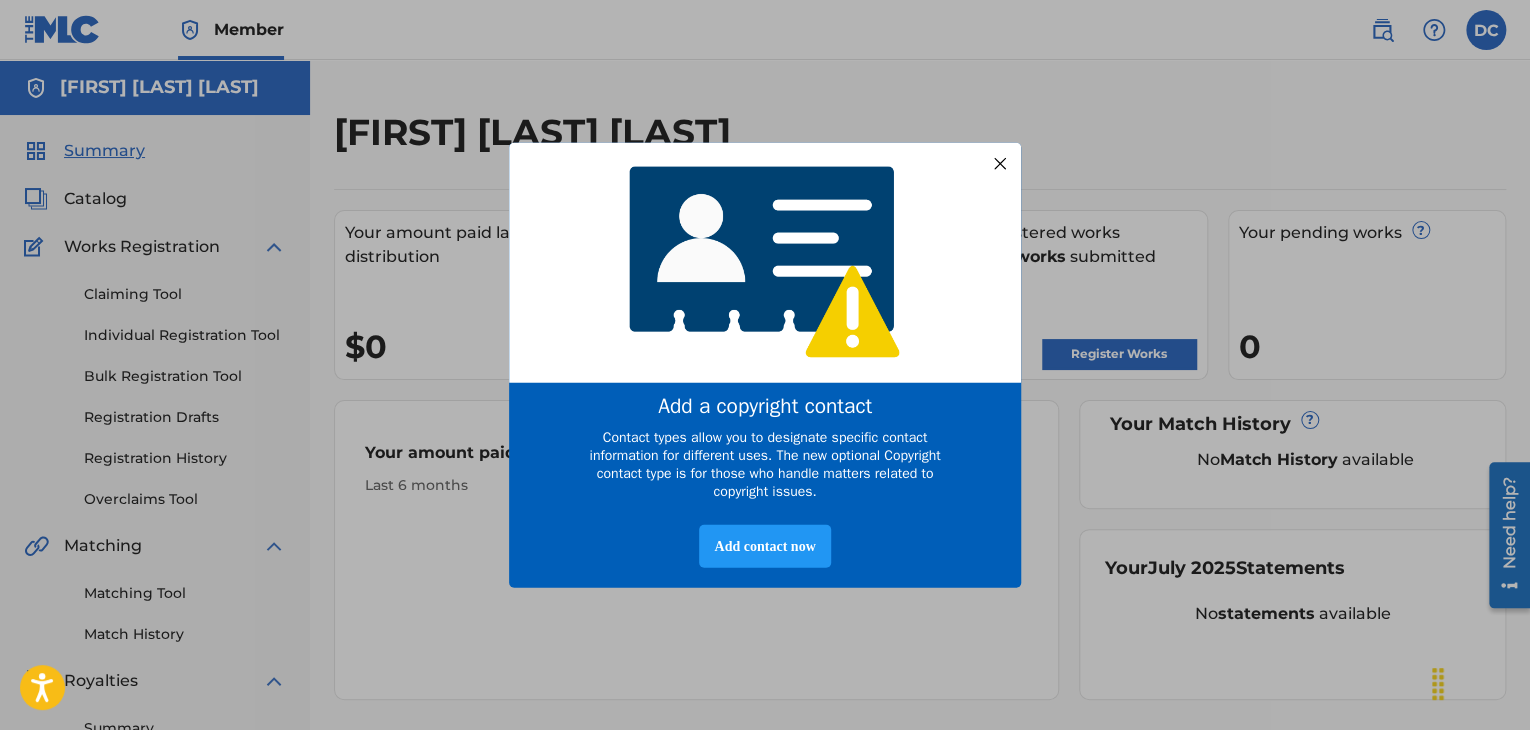 click at bounding box center (1000, 163) 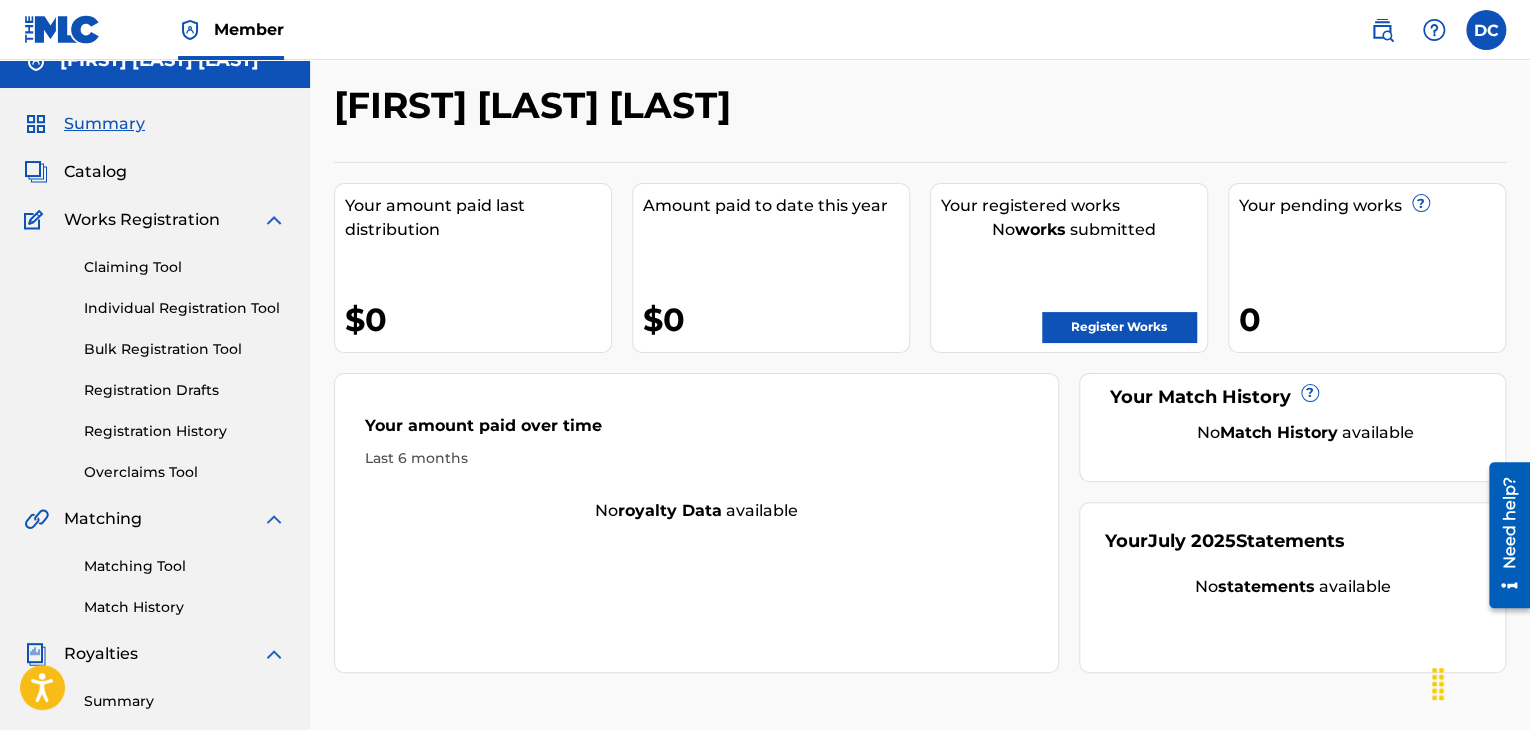 scroll, scrollTop: 0, scrollLeft: 0, axis: both 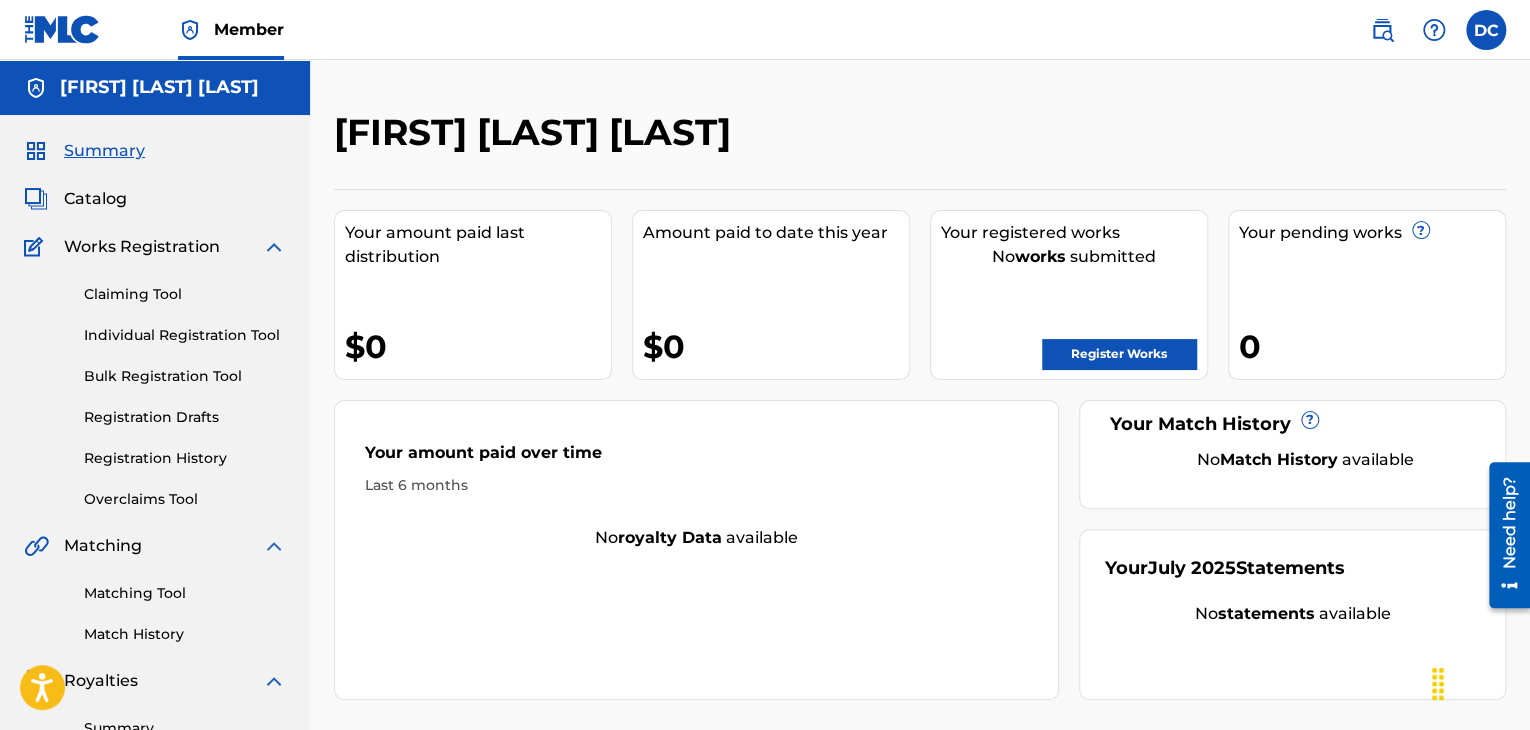 click at bounding box center [1486, 30] 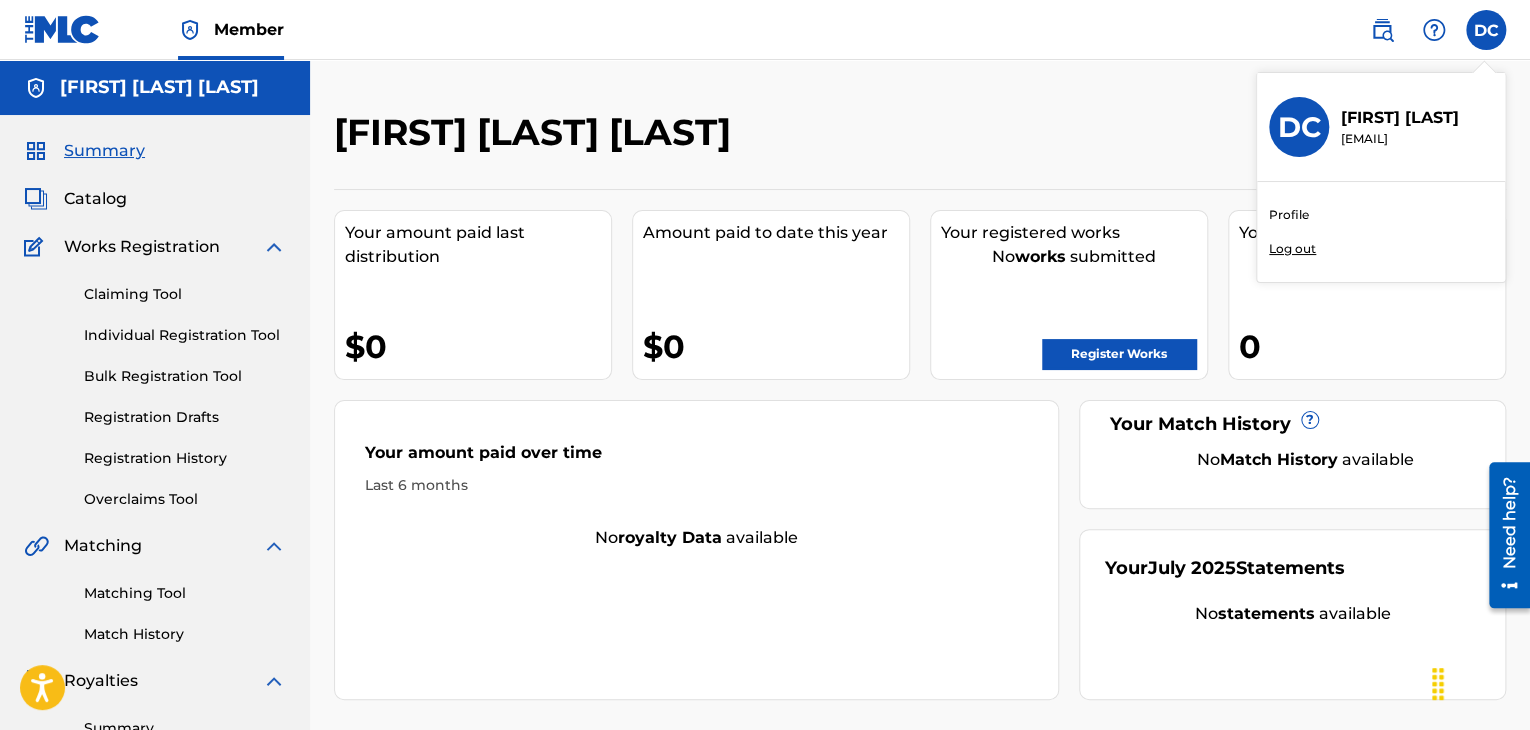 click on "Profile" at bounding box center (1289, 215) 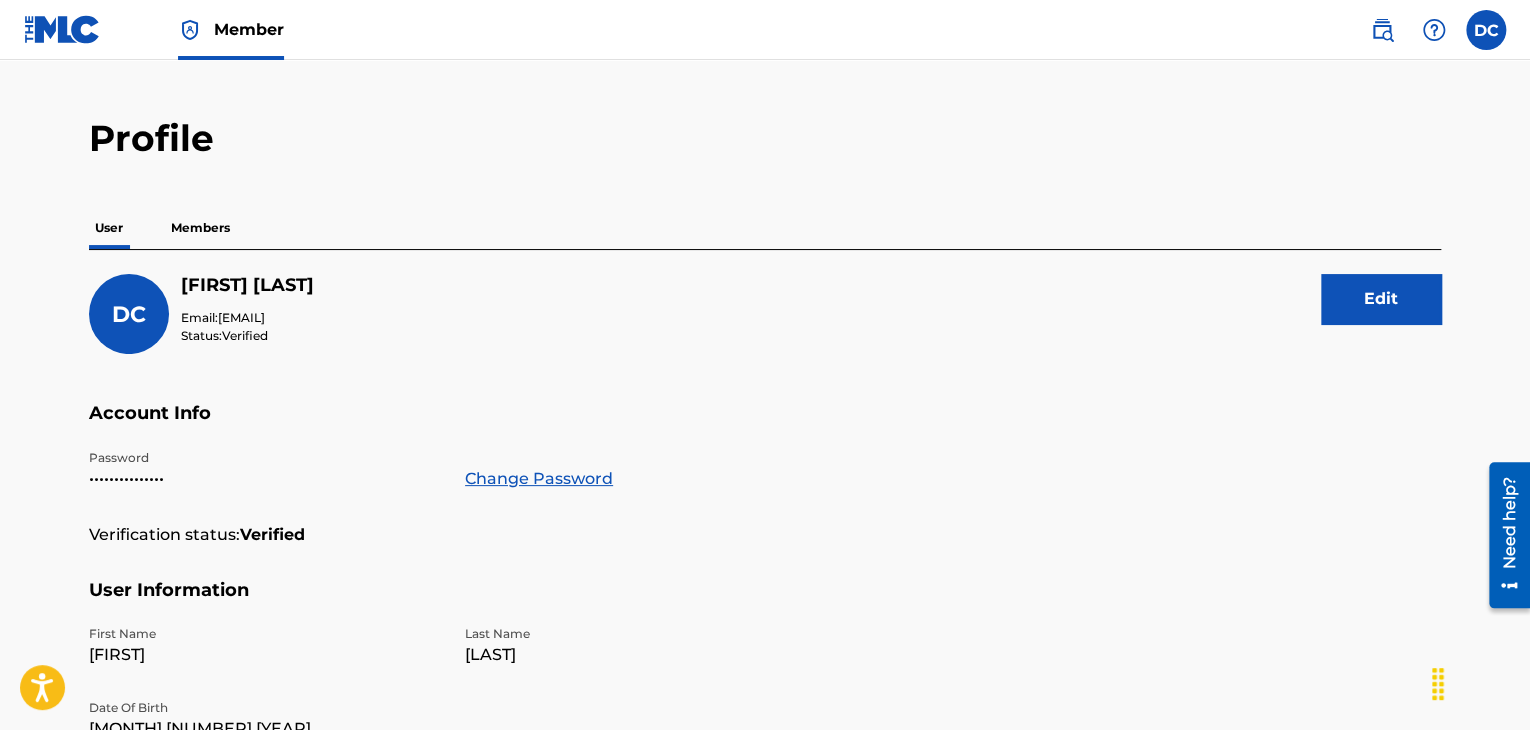 scroll, scrollTop: 0, scrollLeft: 0, axis: both 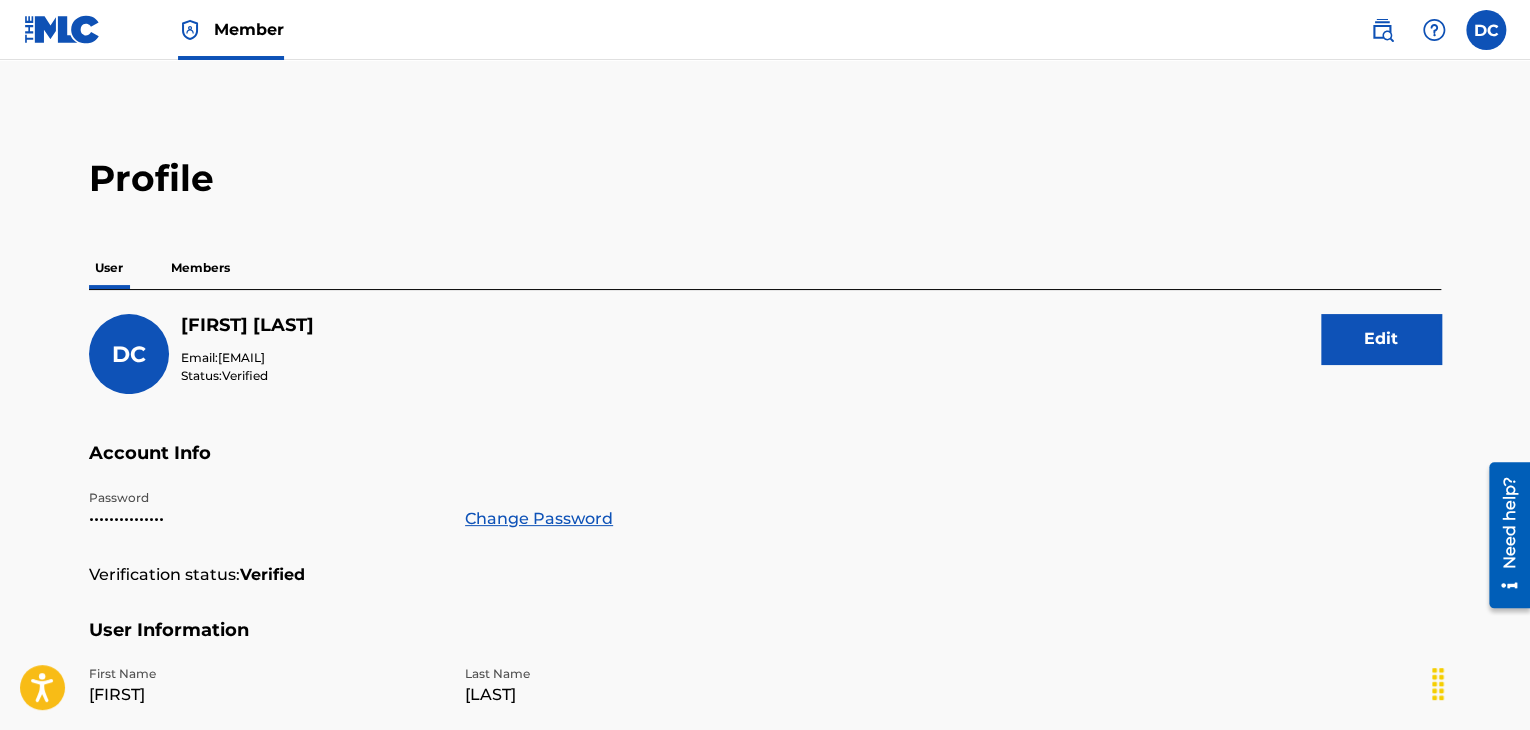 click on "Members" at bounding box center [200, 268] 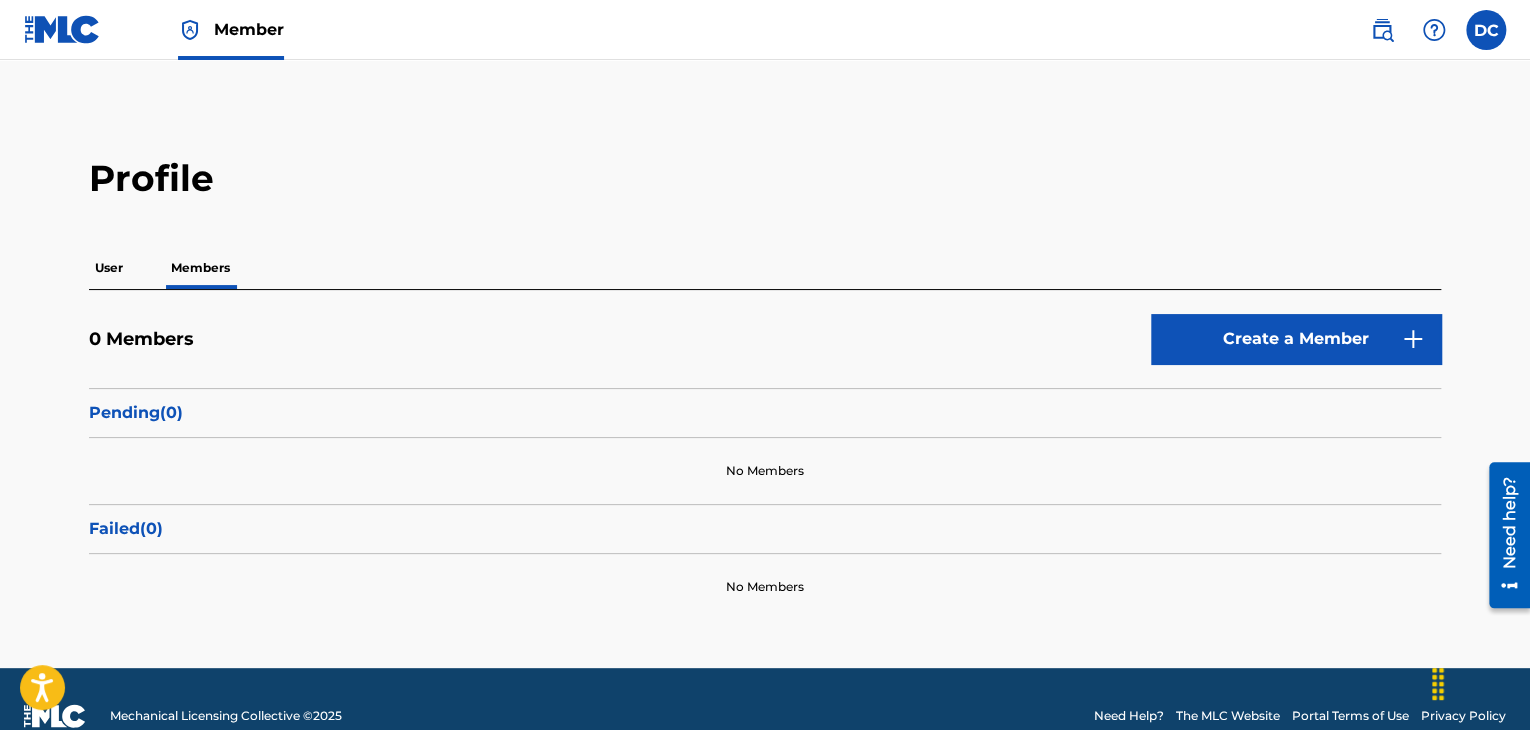 click at bounding box center (62, 29) 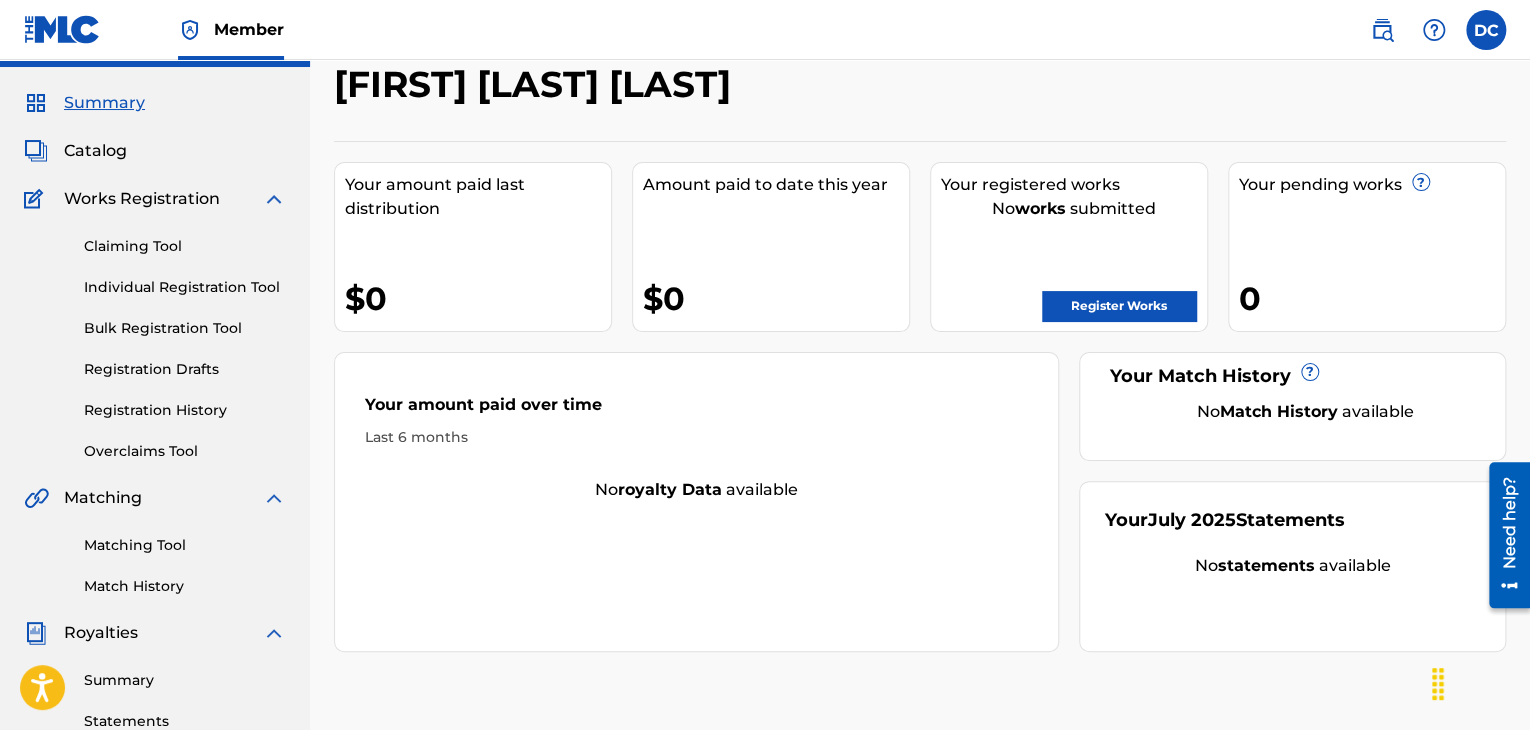 scroll, scrollTop: 0, scrollLeft: 0, axis: both 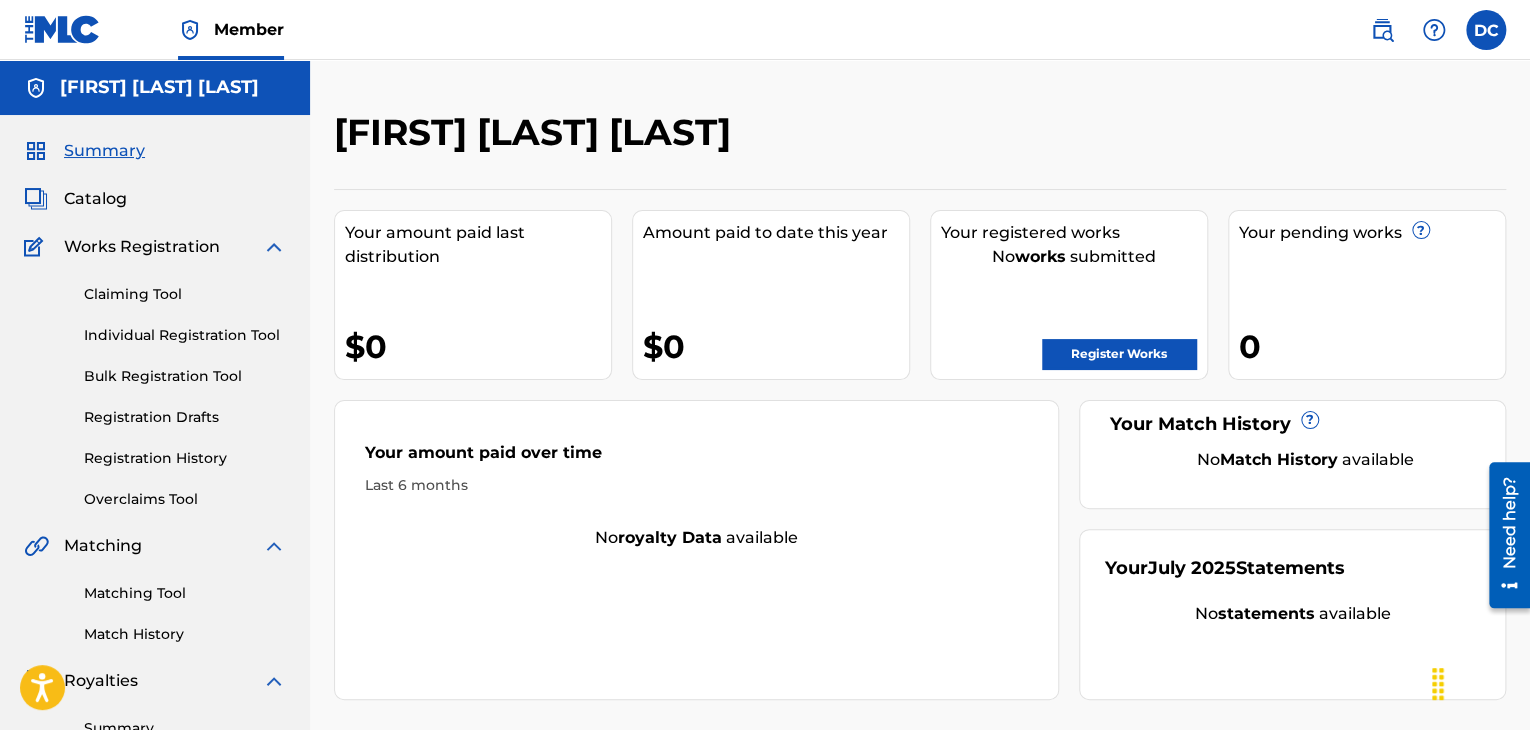 click at bounding box center [1486, 30] 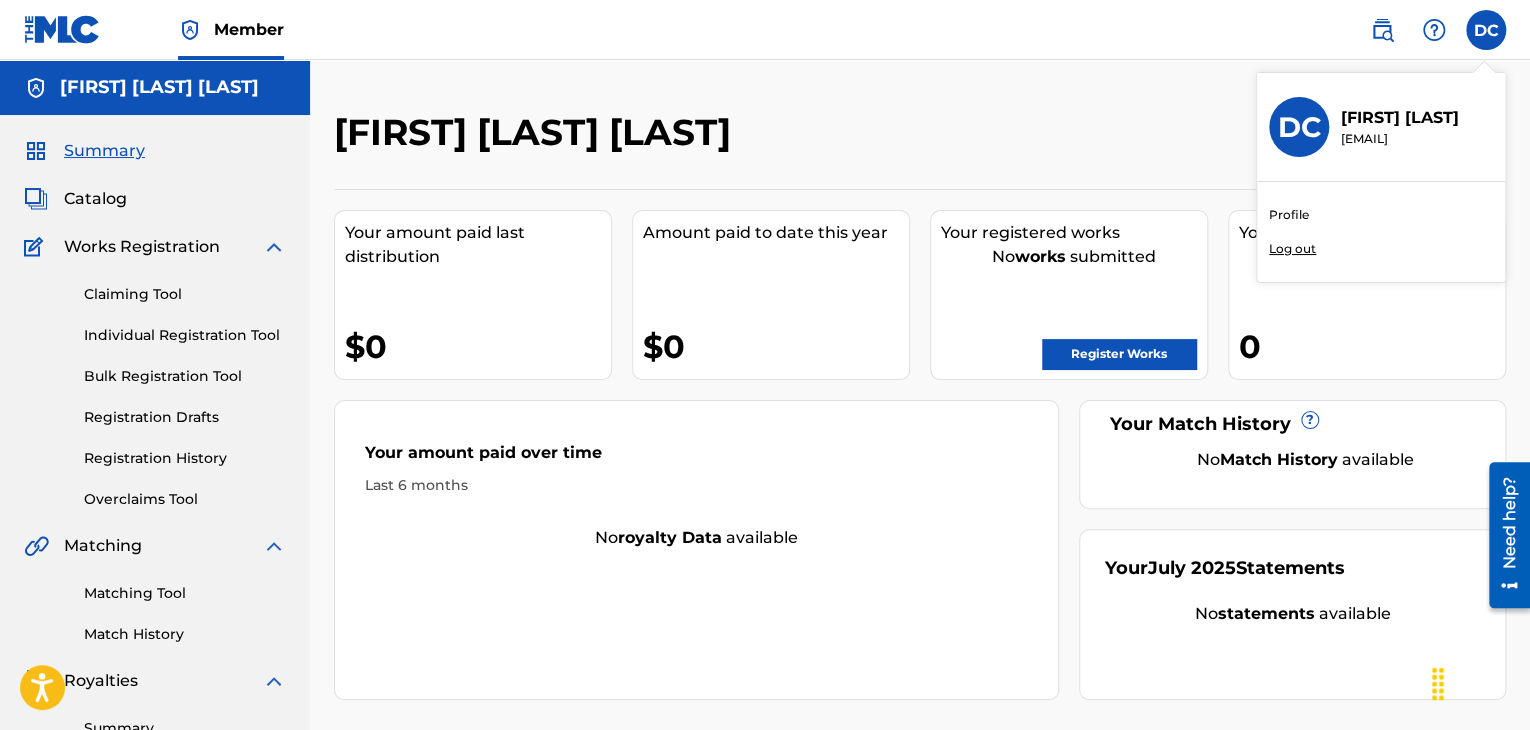 click on "Log out" at bounding box center [1292, 249] 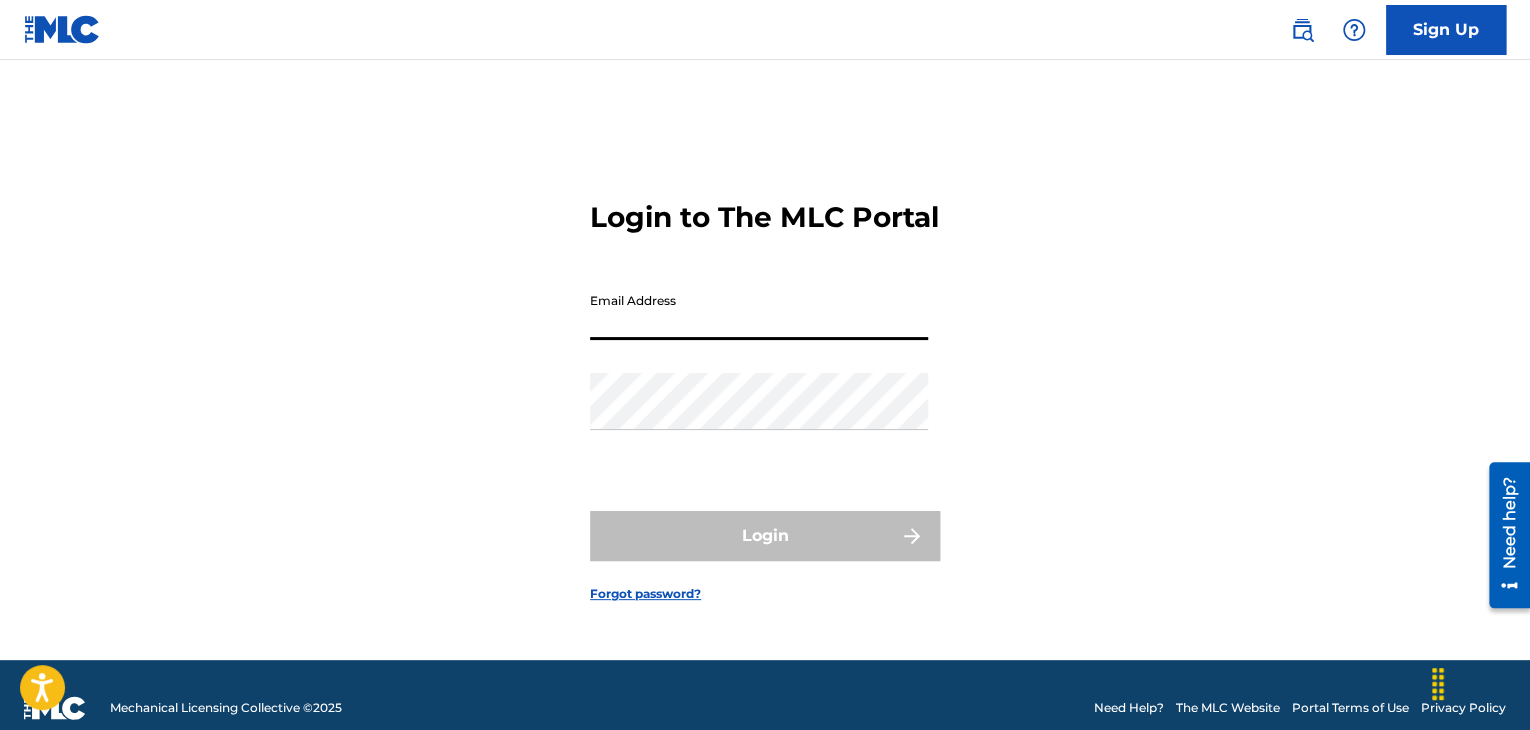 click on "Email Address" at bounding box center (759, 311) 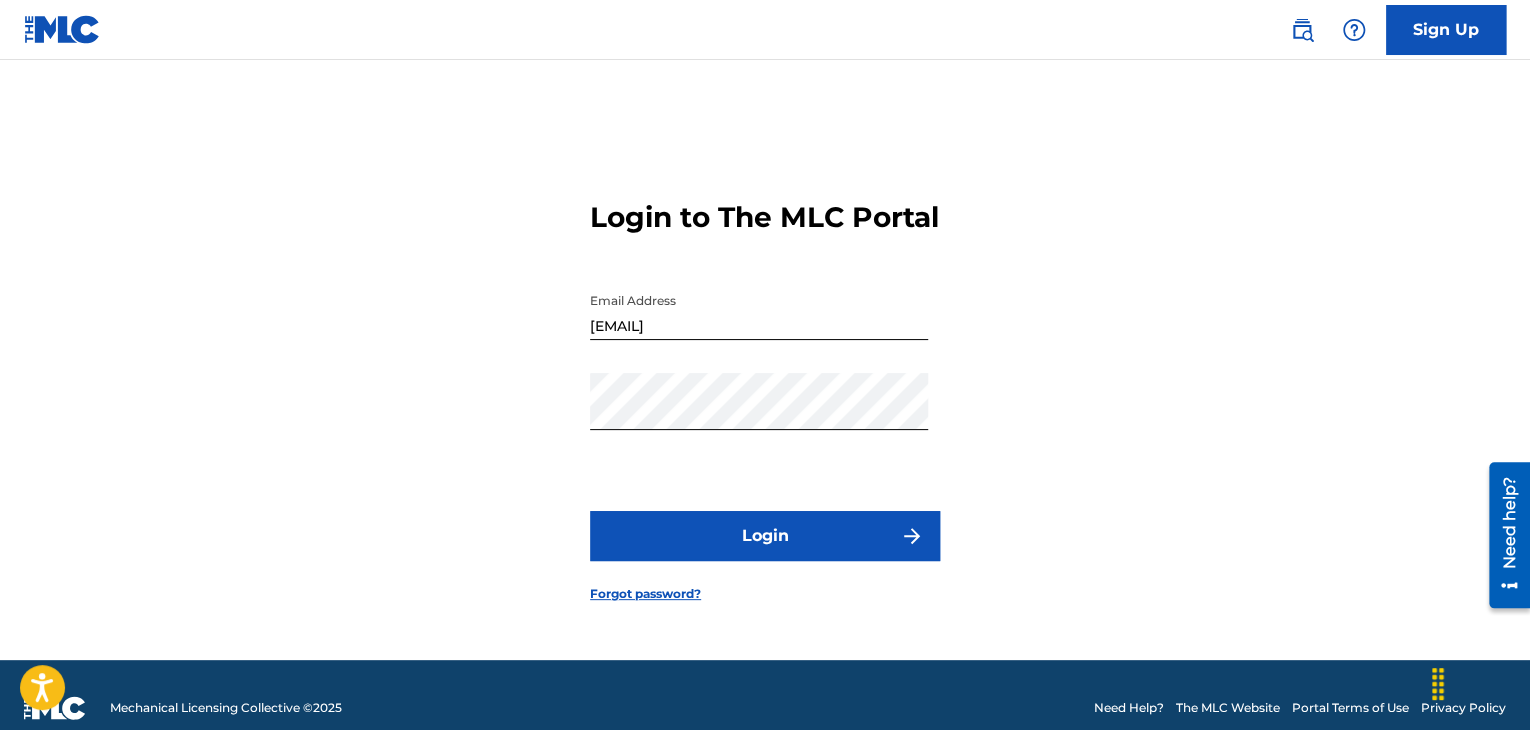 click on "Login" at bounding box center (765, 536) 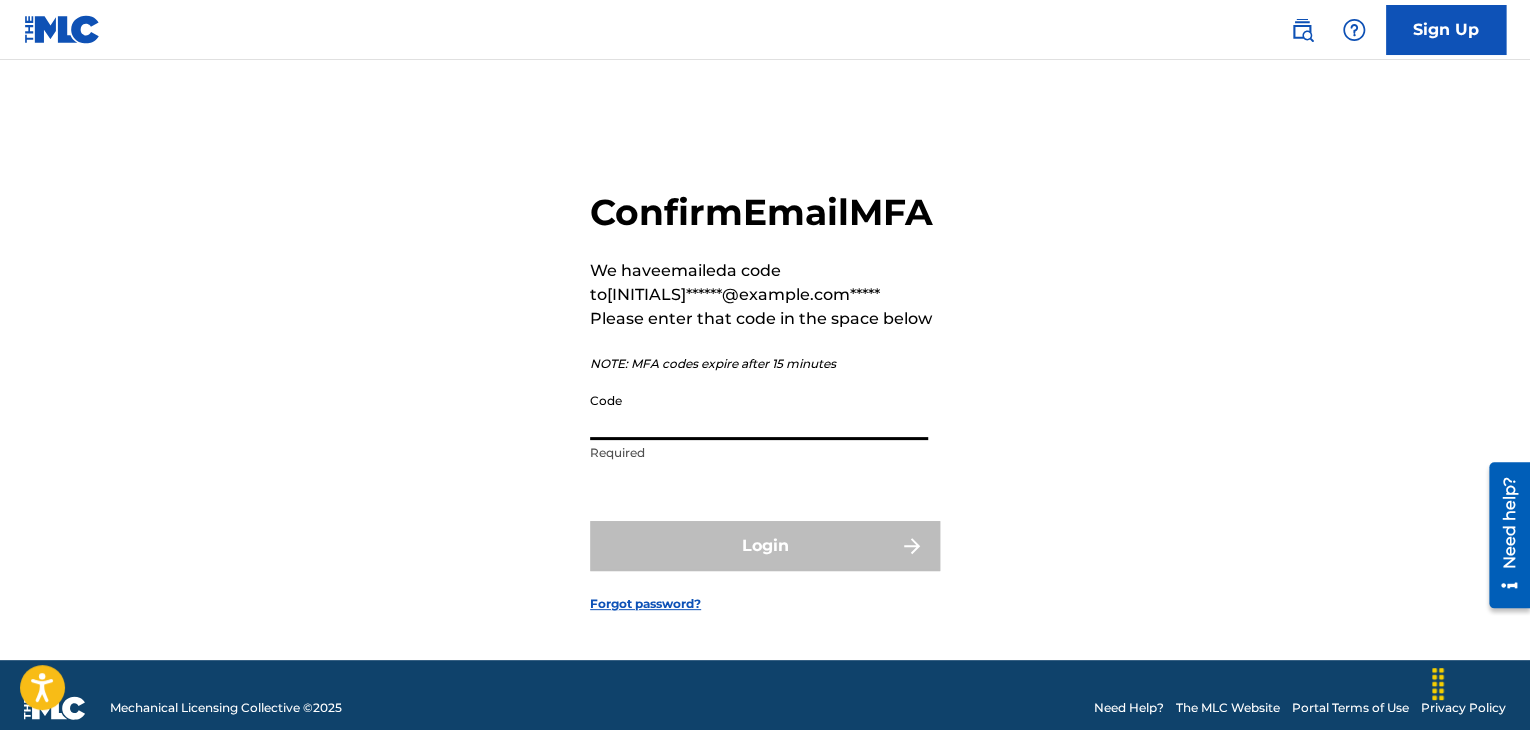 click on "Code" at bounding box center [759, 411] 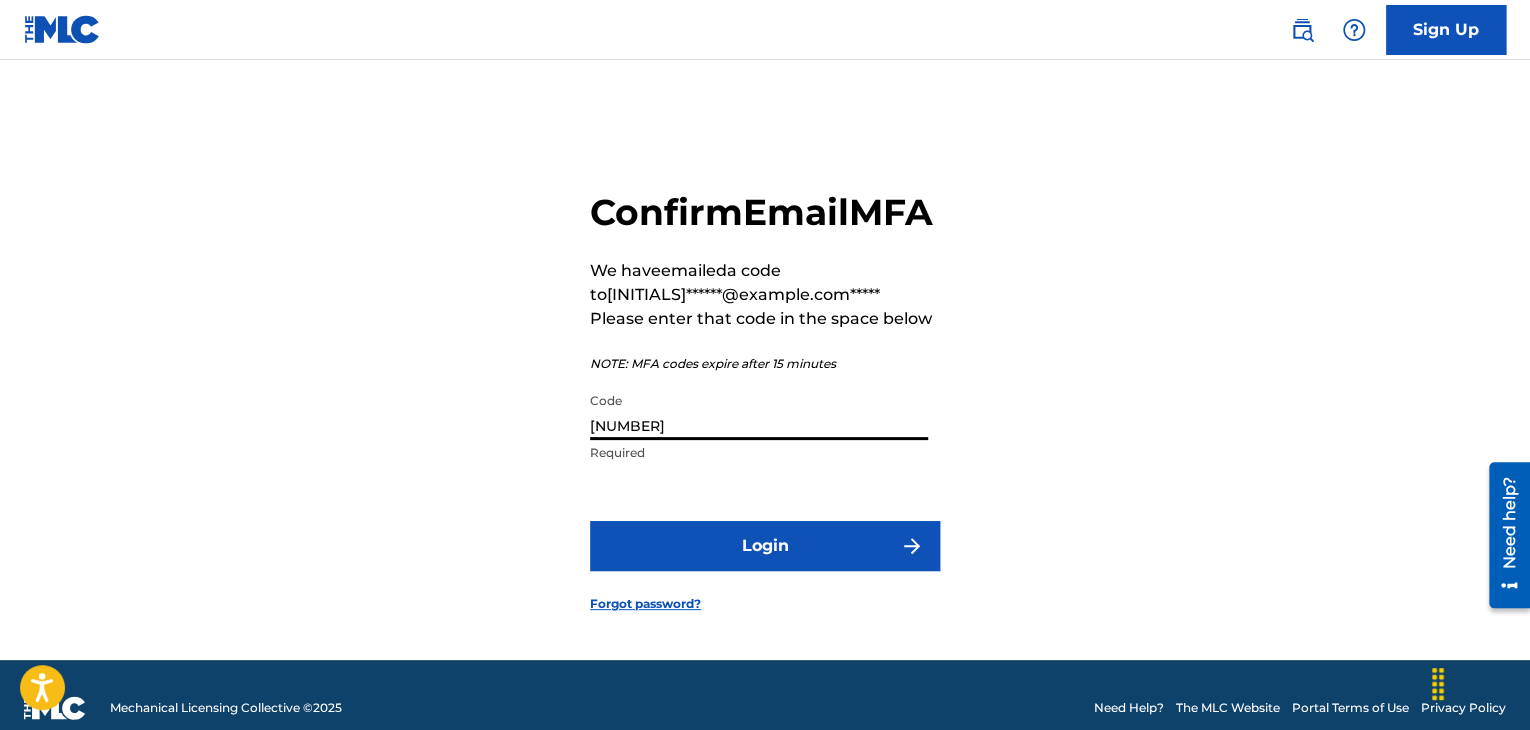 type on "[NUMBER]" 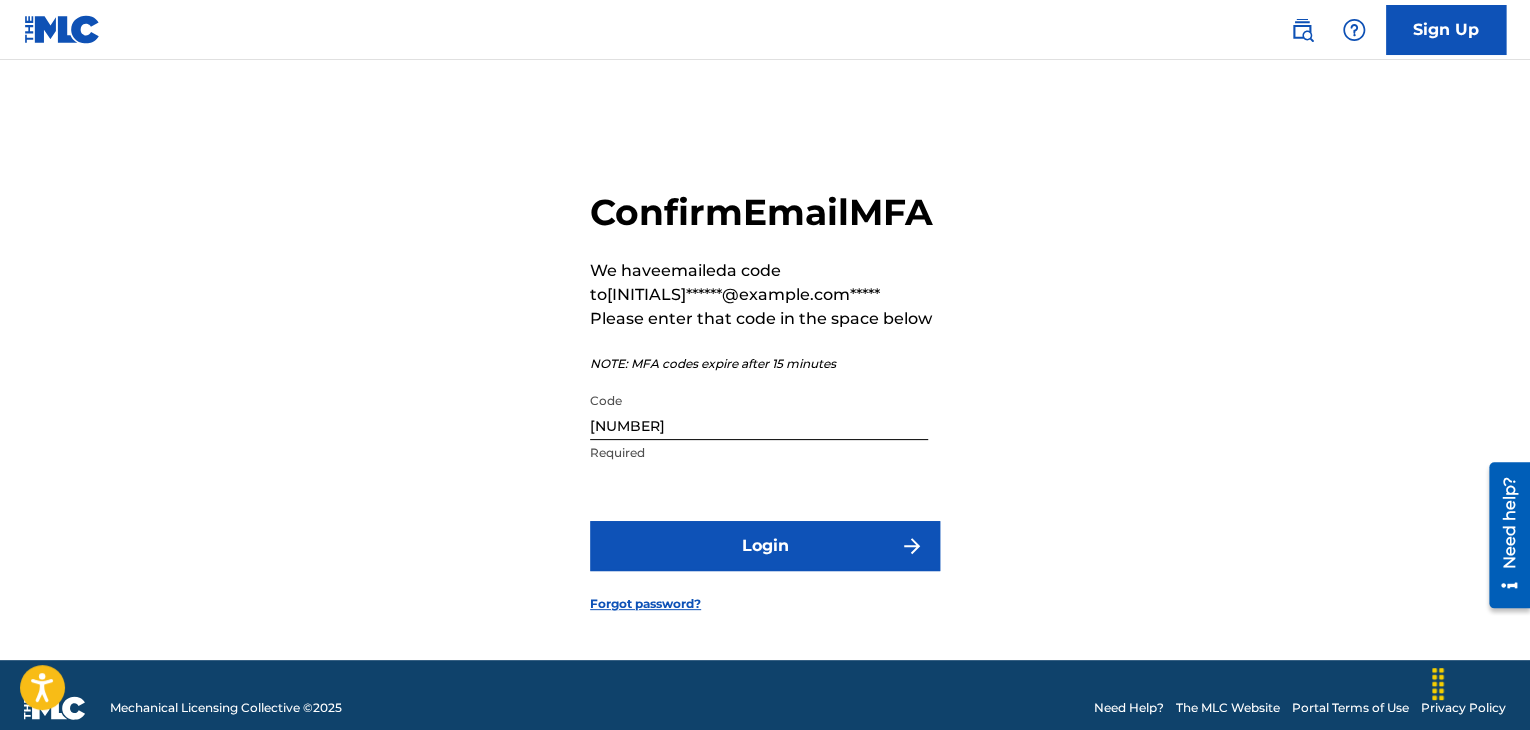 click on "Login" at bounding box center [765, 546] 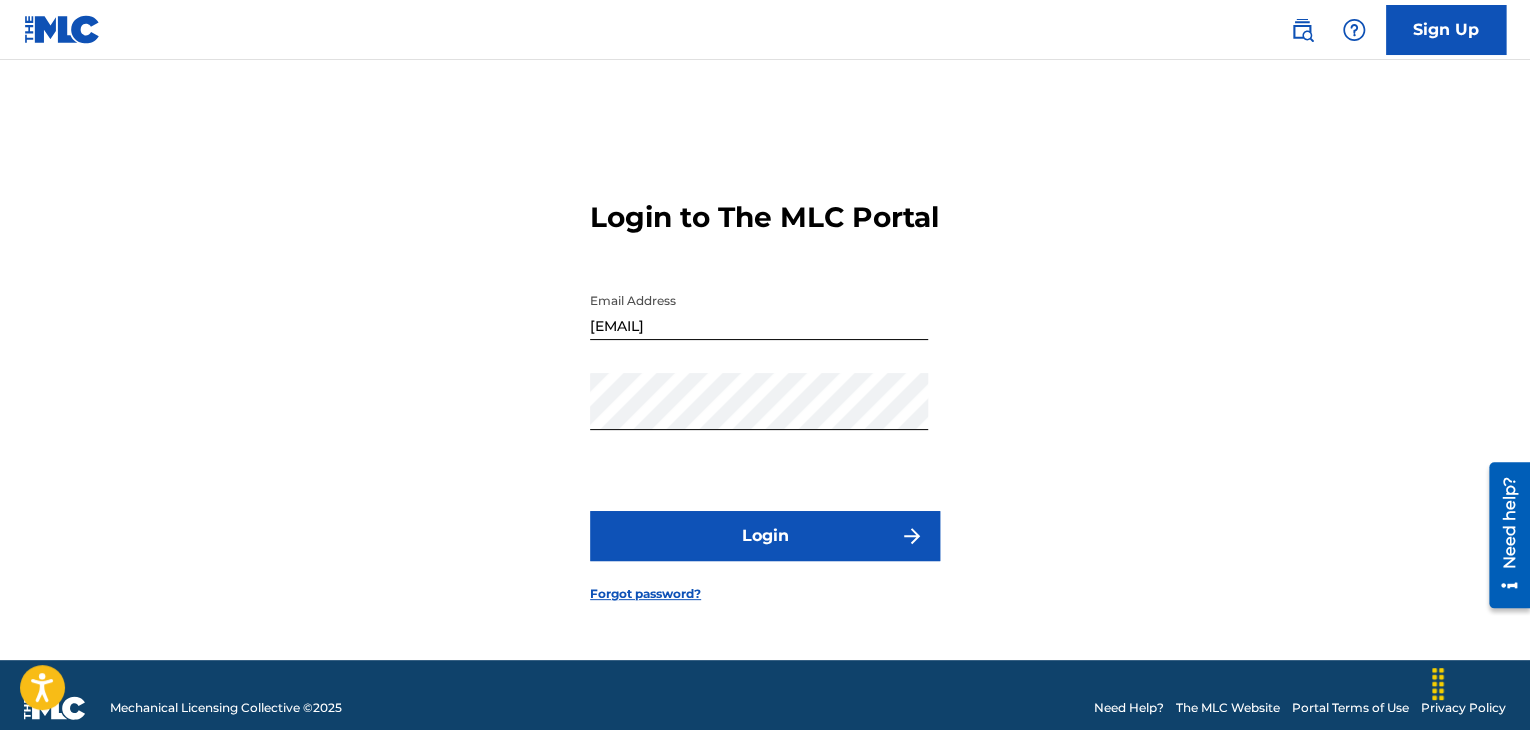 click on "Login" at bounding box center (765, 536) 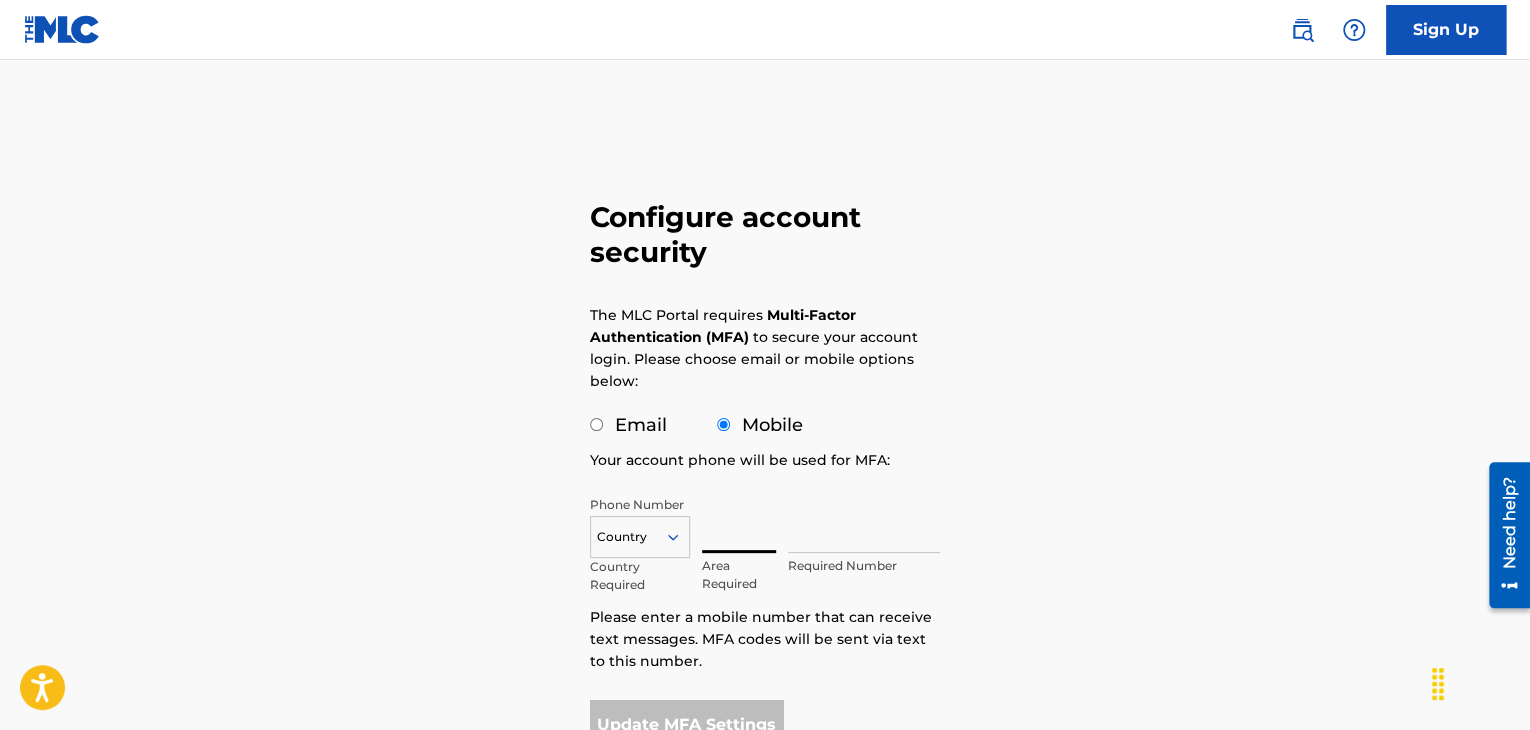 click at bounding box center (739, 524) 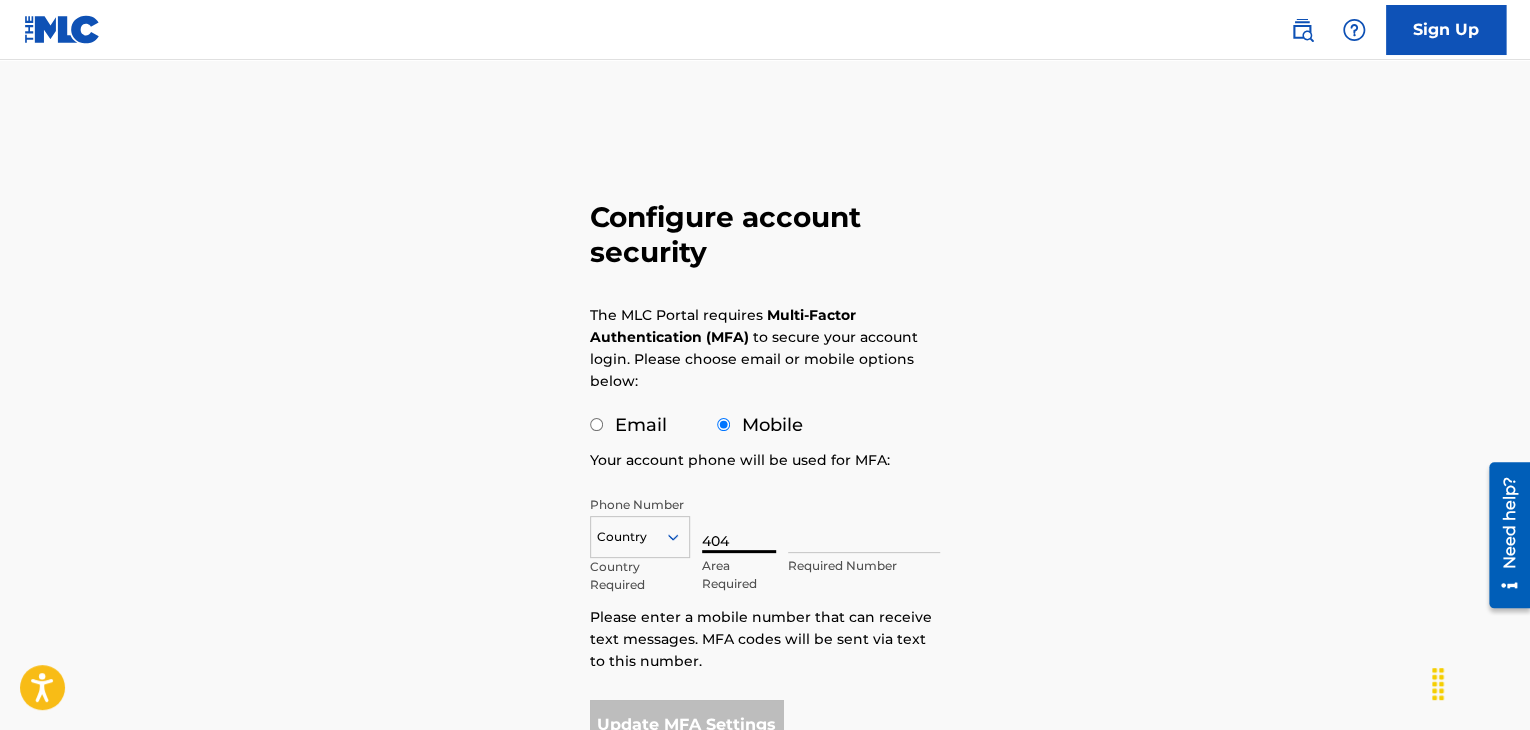 type on "404" 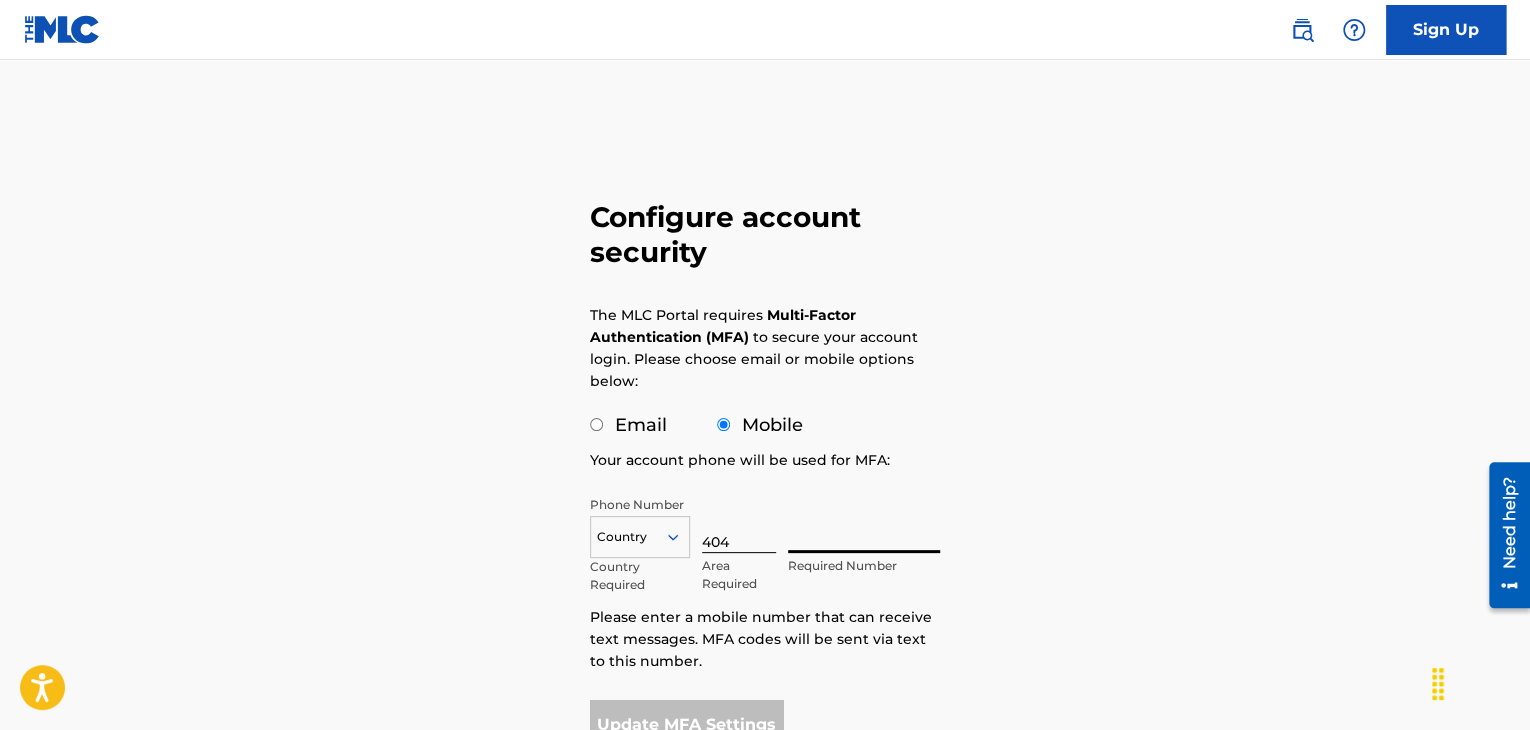 click at bounding box center [864, 524] 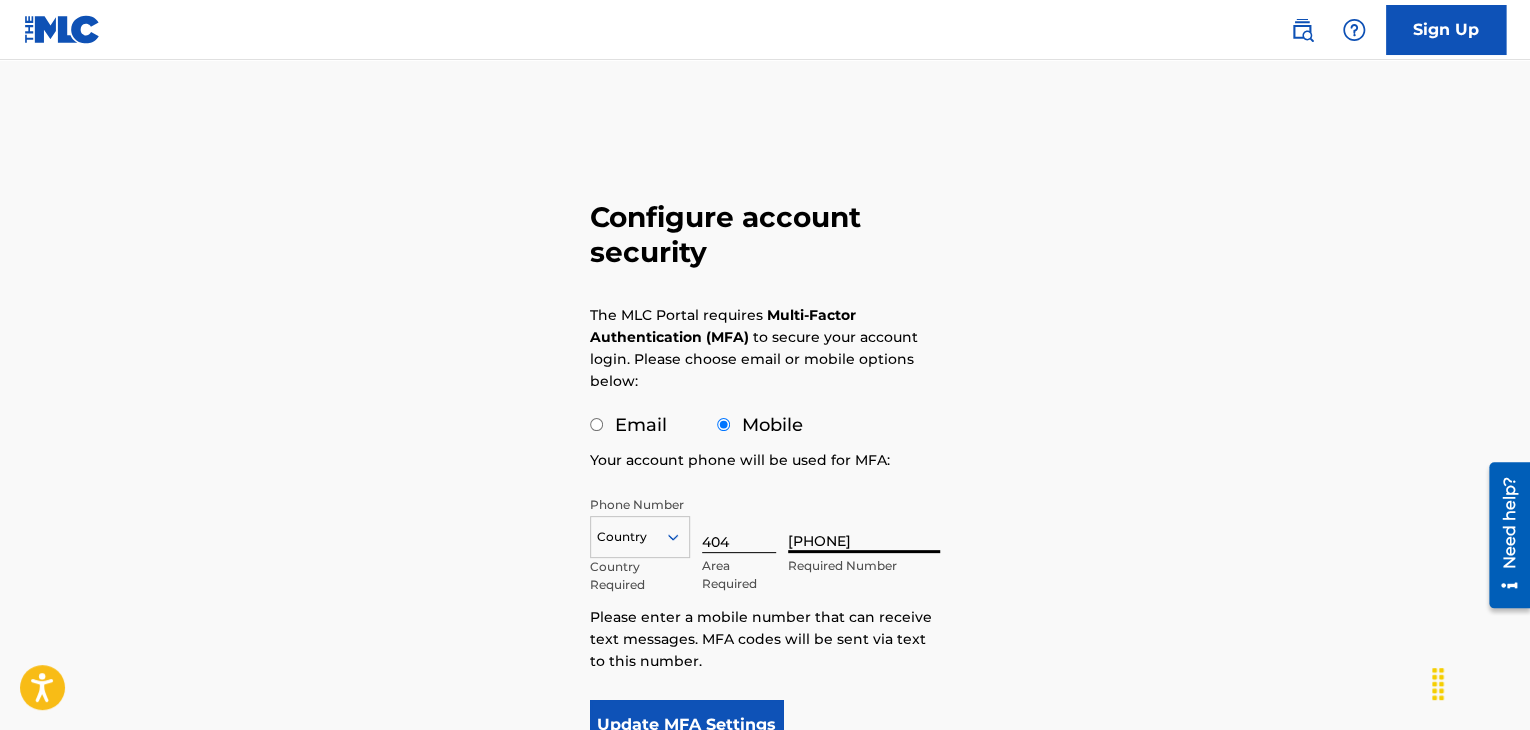 type on "[PHONE]" 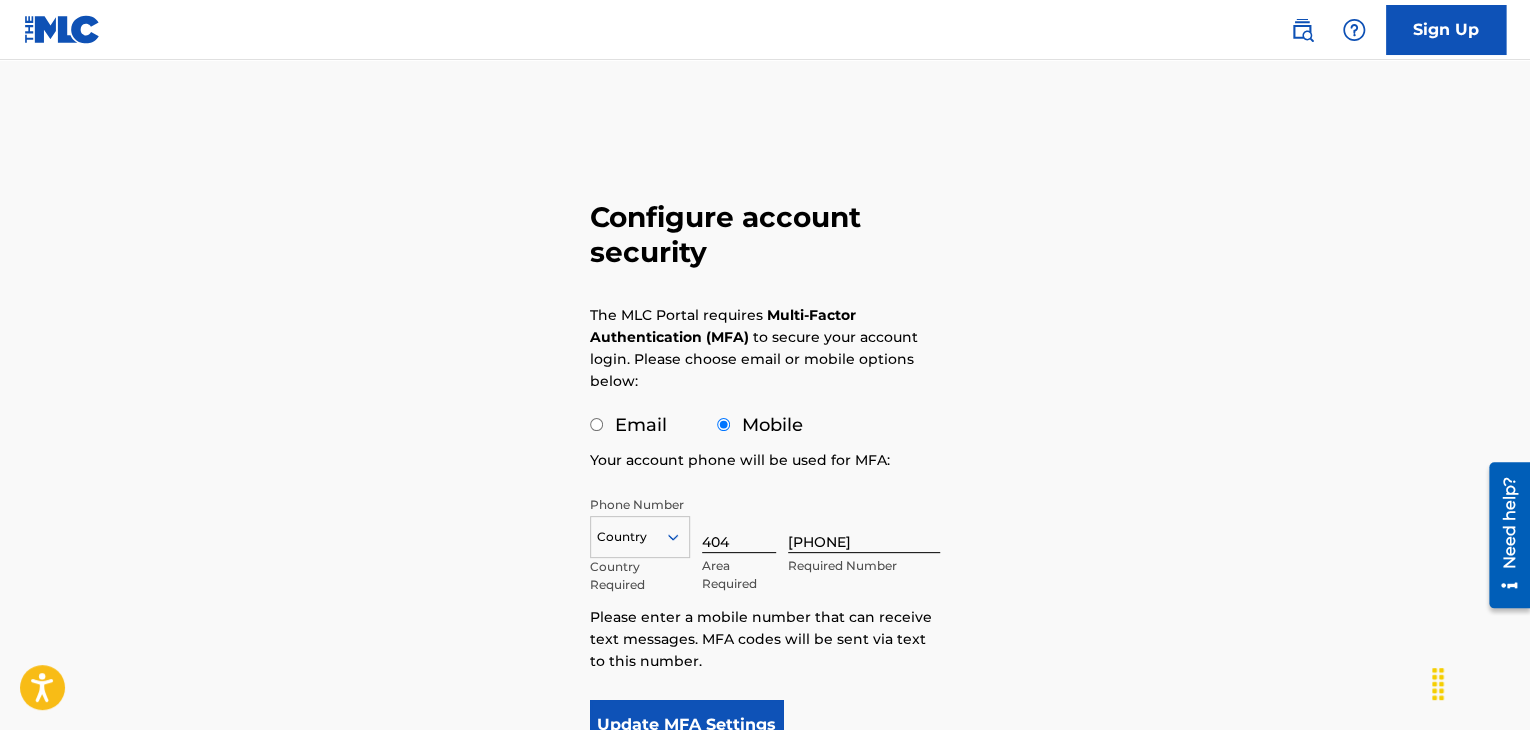 click on "Update MFA Settings" at bounding box center (686, 725) 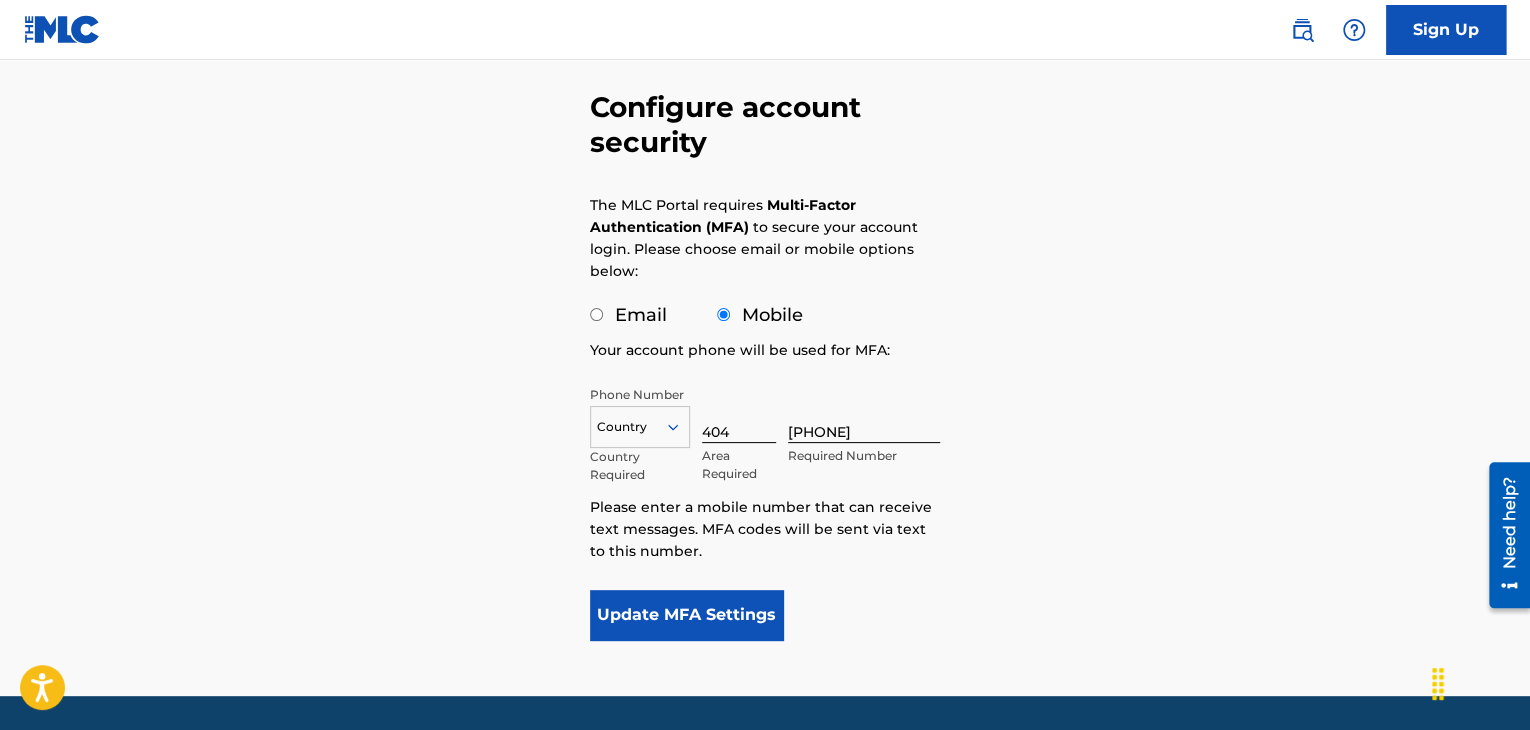scroll, scrollTop: 172, scrollLeft: 0, axis: vertical 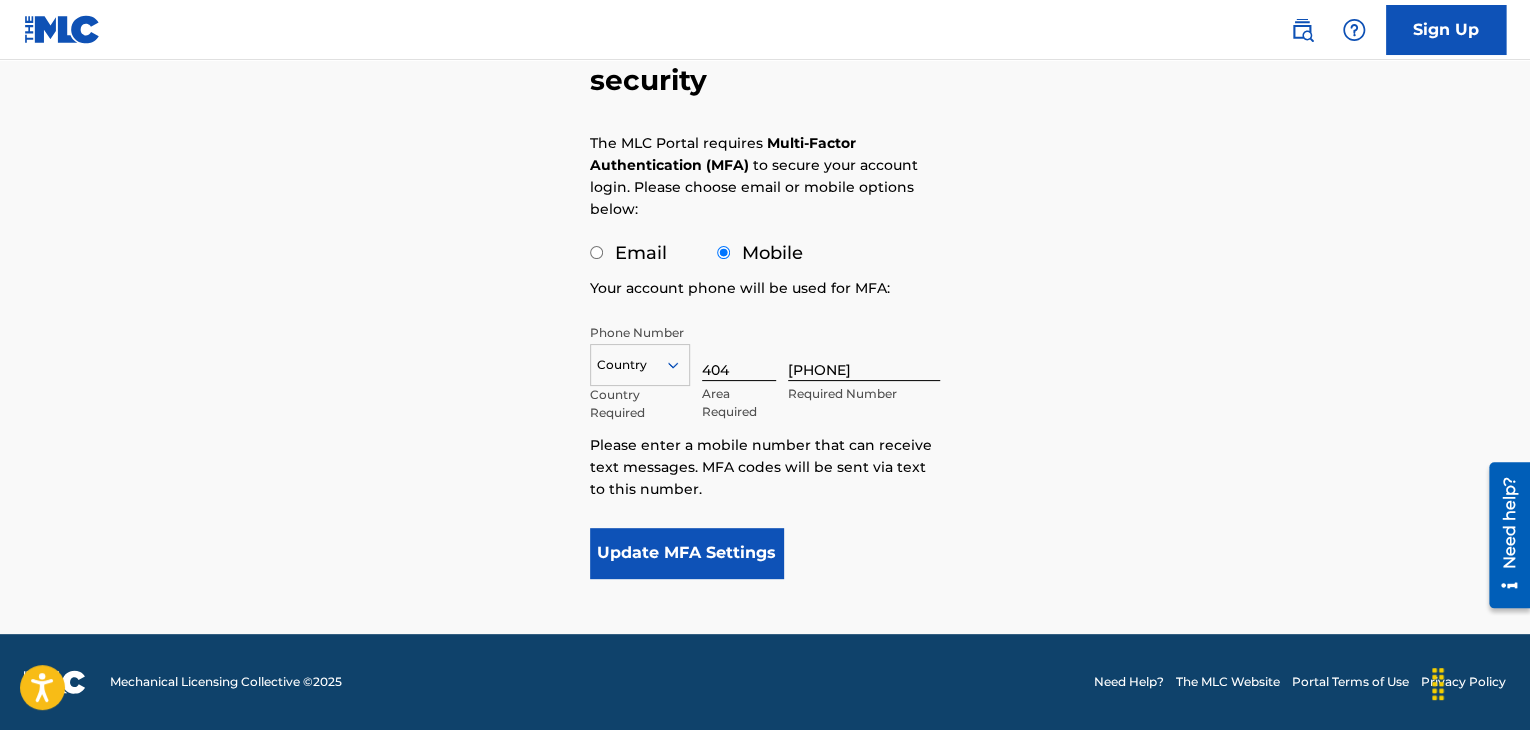 click on "Update MFA Settings" at bounding box center (686, 553) 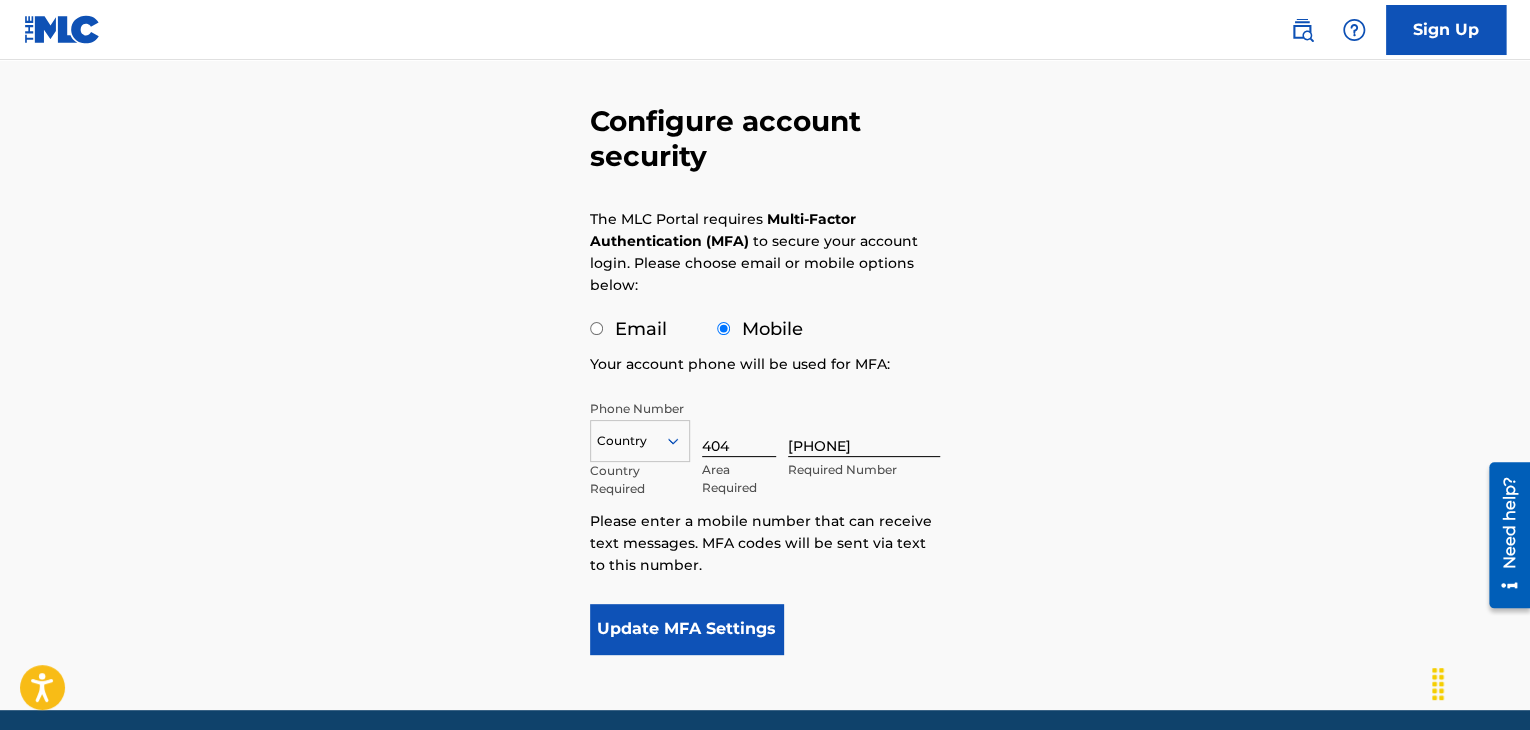 scroll, scrollTop: 0, scrollLeft: 0, axis: both 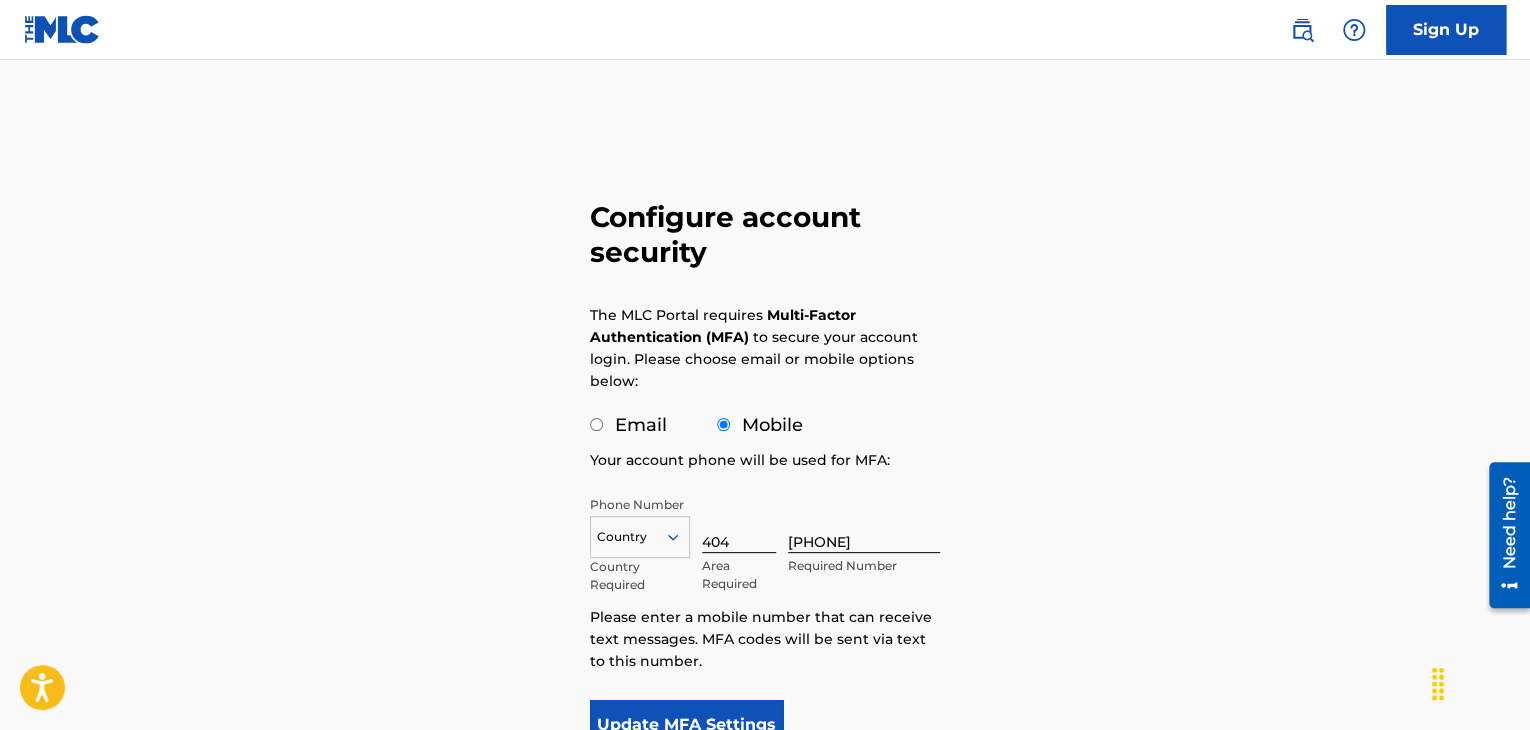 click on "Email" at bounding box center (596, 424) 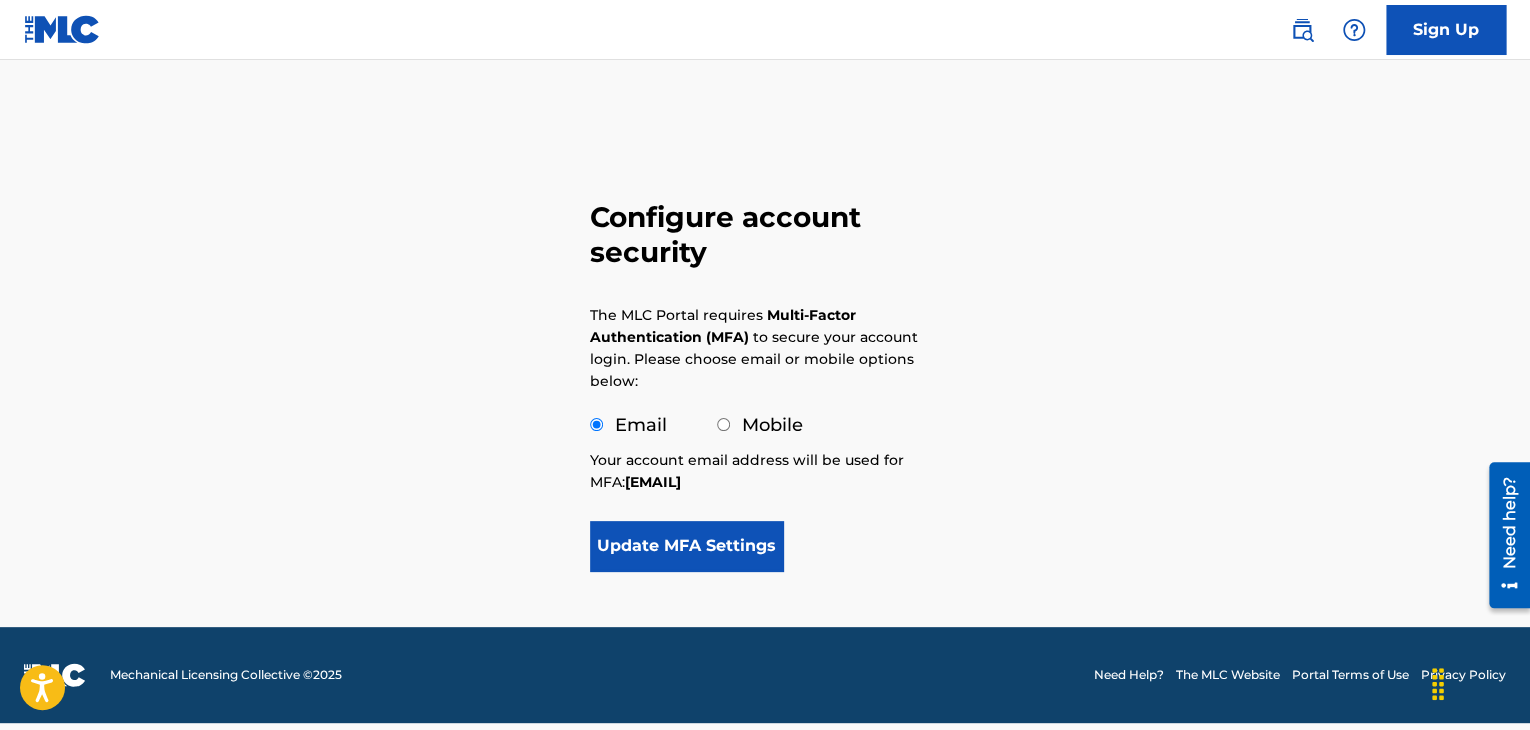 click on "Mobile" at bounding box center (723, 424) 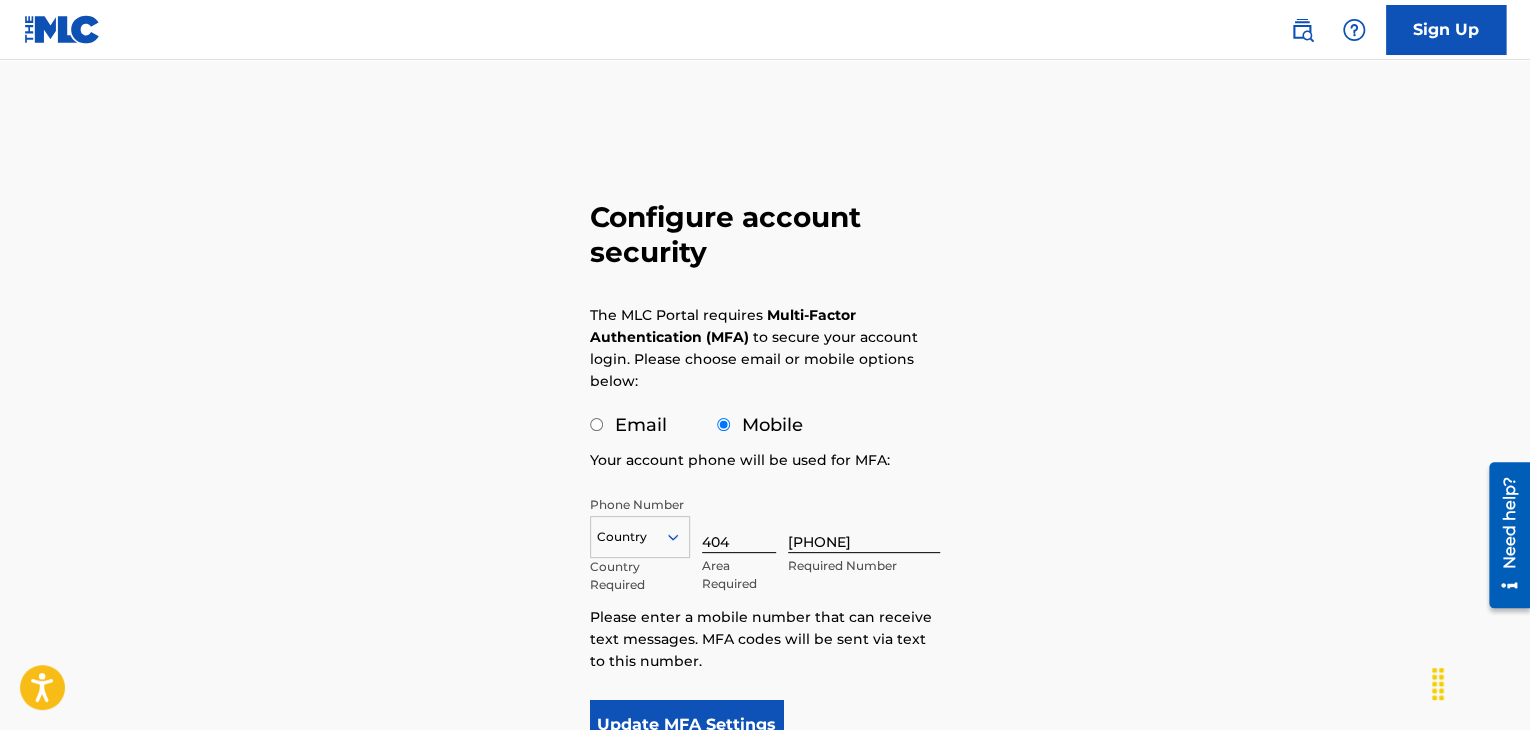 click on "Update MFA Settings" at bounding box center [686, 725] 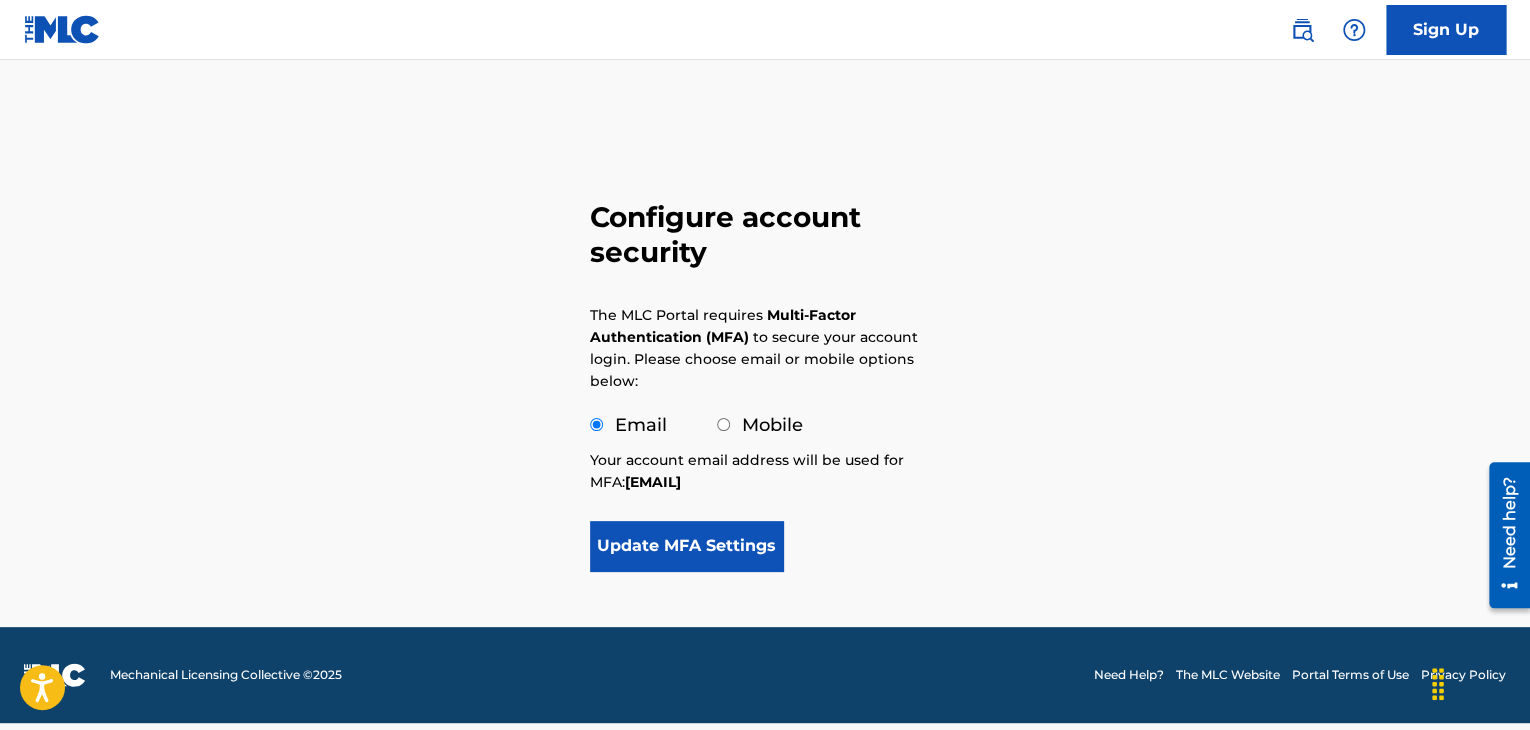 click on "Update MFA Settings" at bounding box center [686, 546] 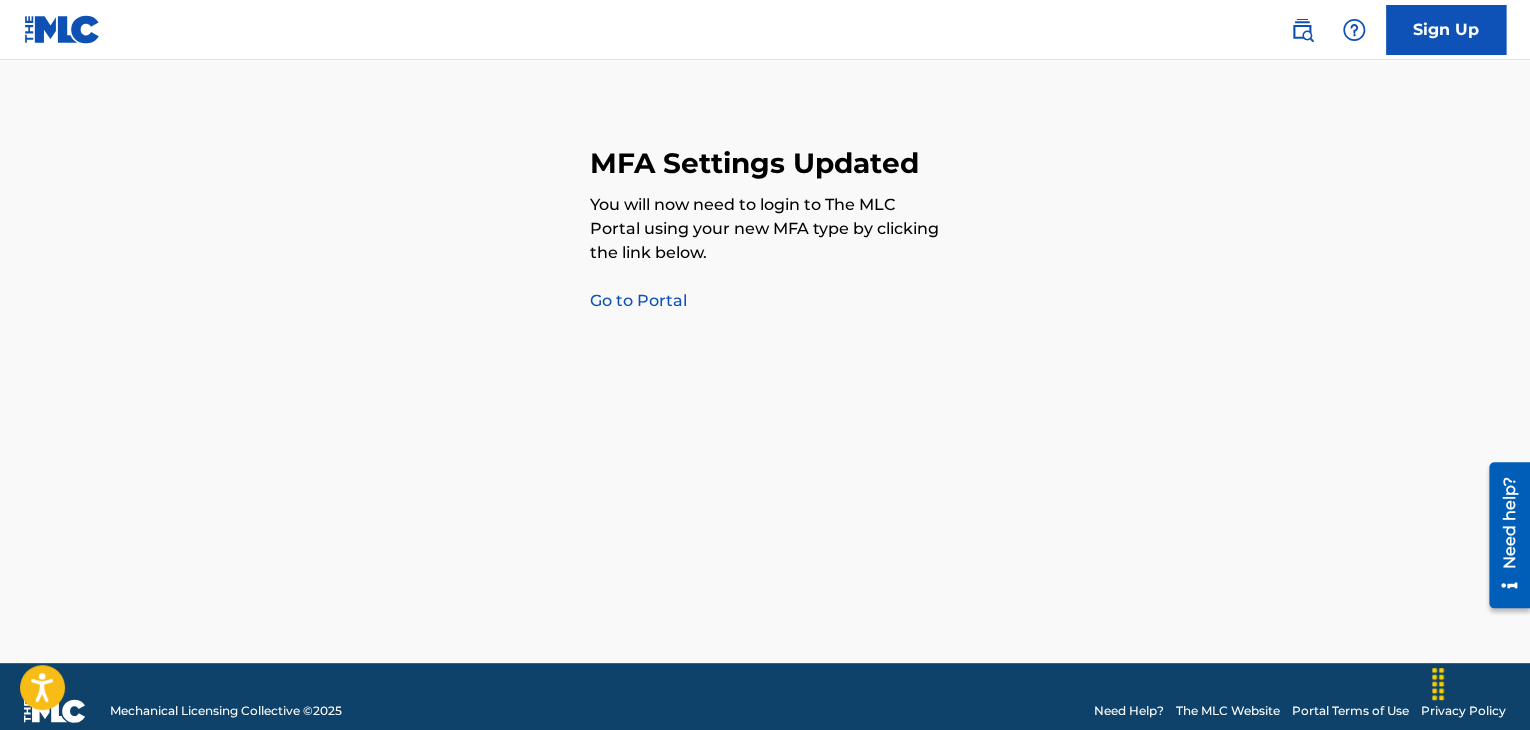 click on "Go to Portal" at bounding box center [638, 300] 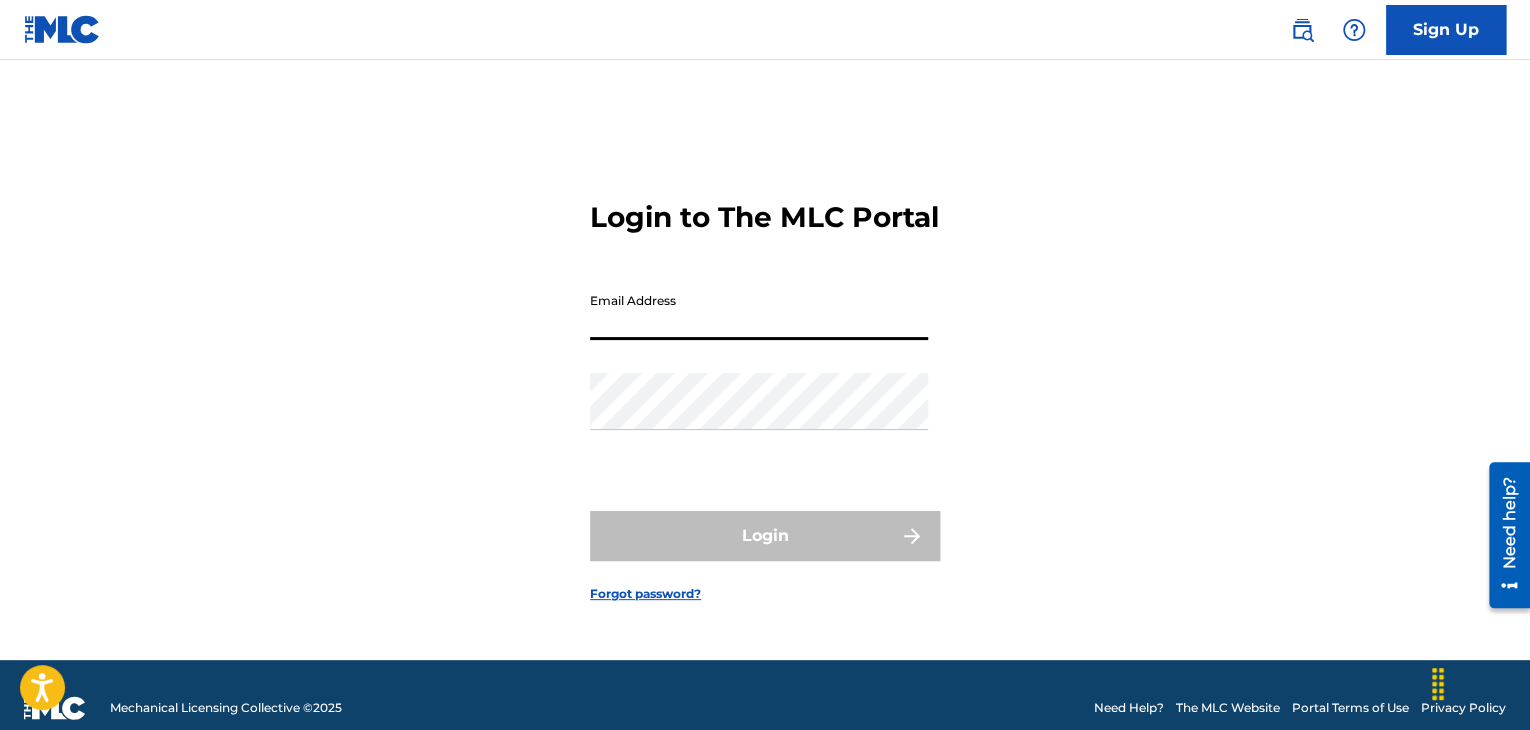 click on "Email Address" at bounding box center (759, 311) 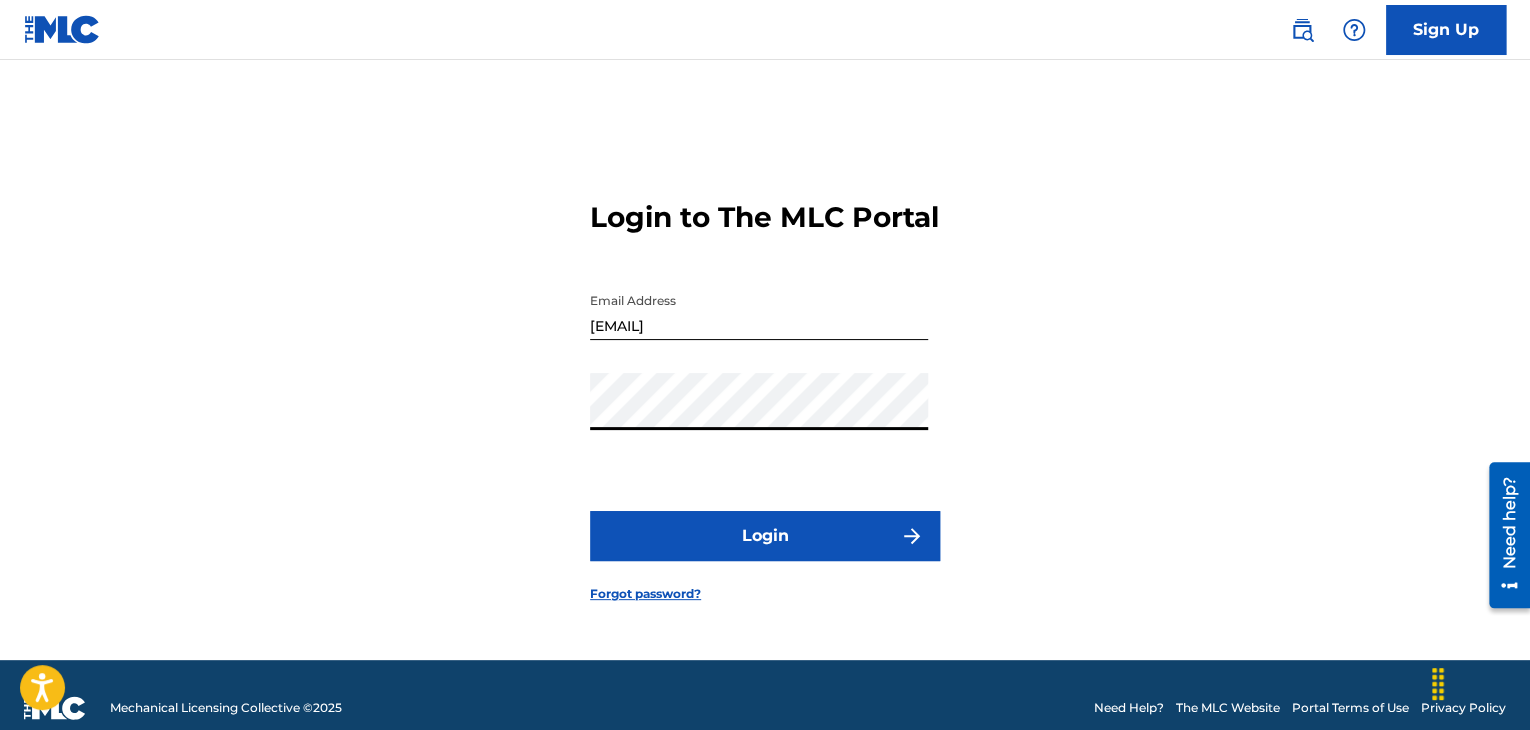 click on "Login" at bounding box center (765, 536) 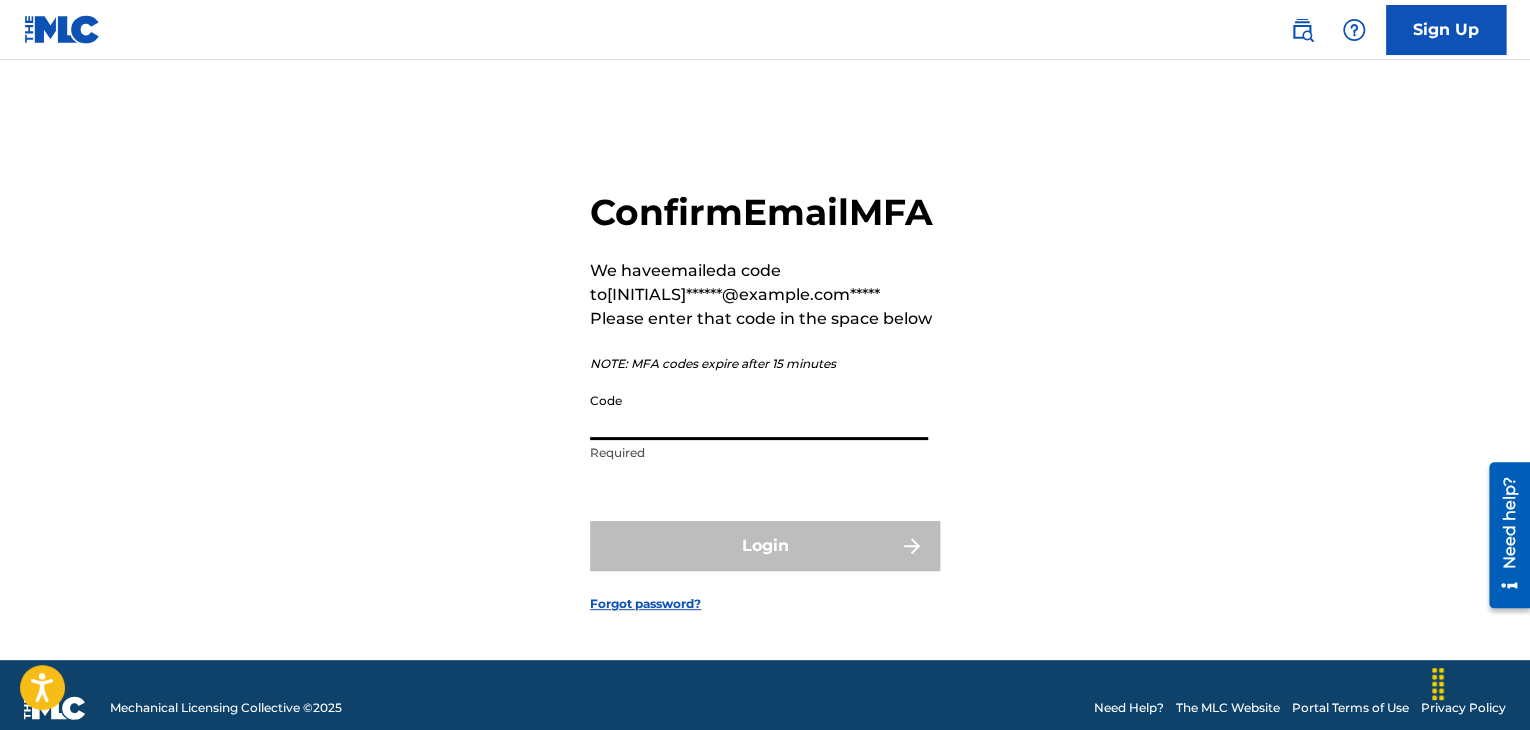 click on "Code" at bounding box center (759, 411) 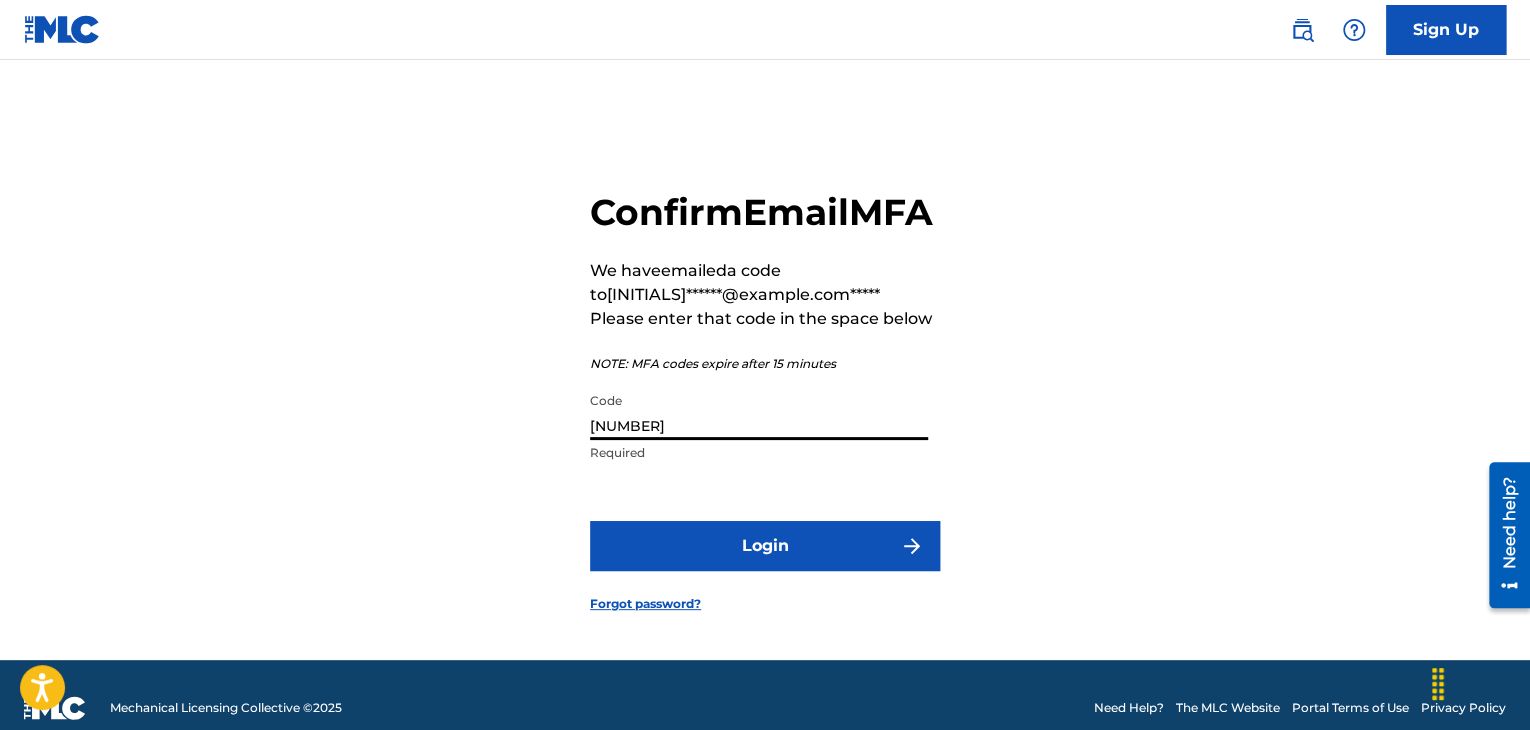 type on "[NUMBER]" 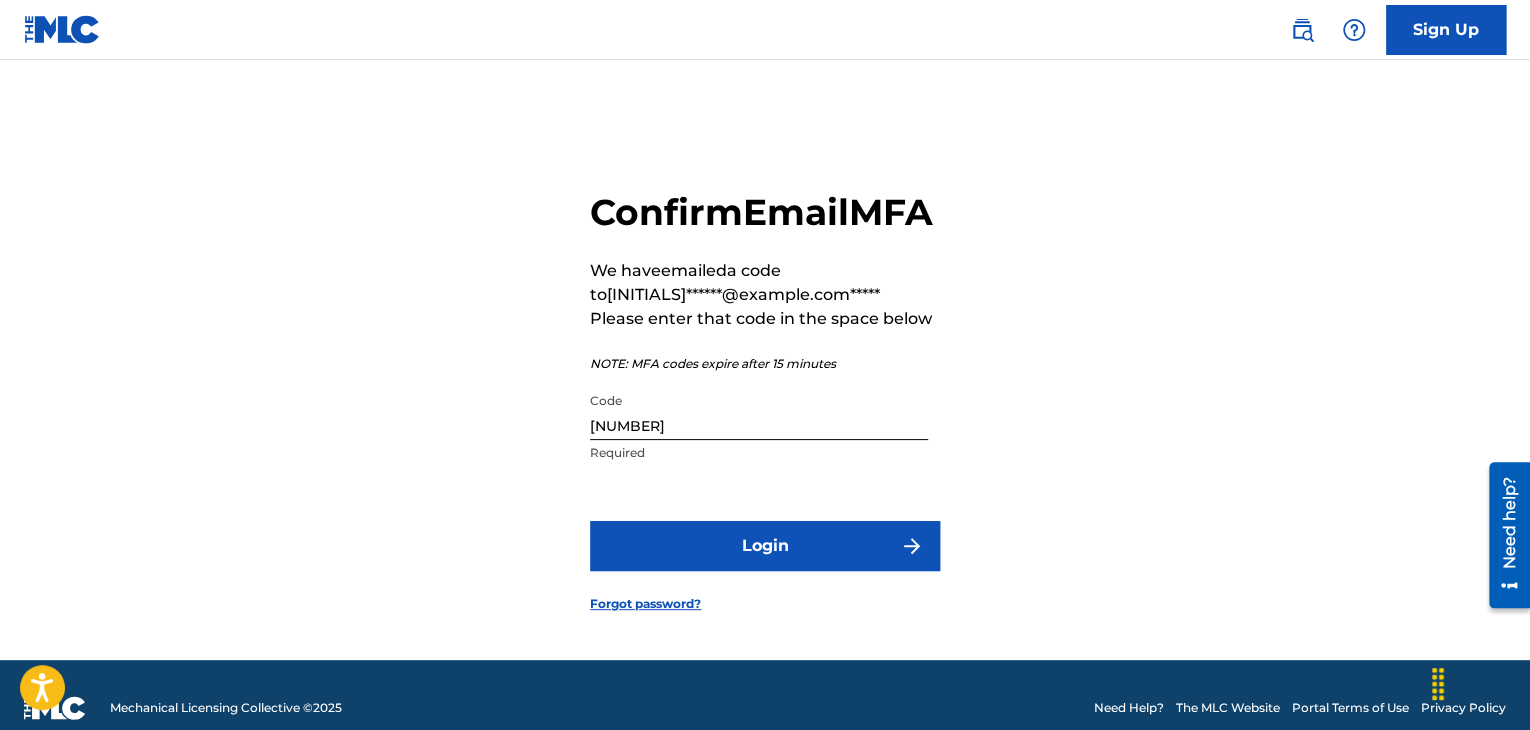 click on "Login" at bounding box center (765, 546) 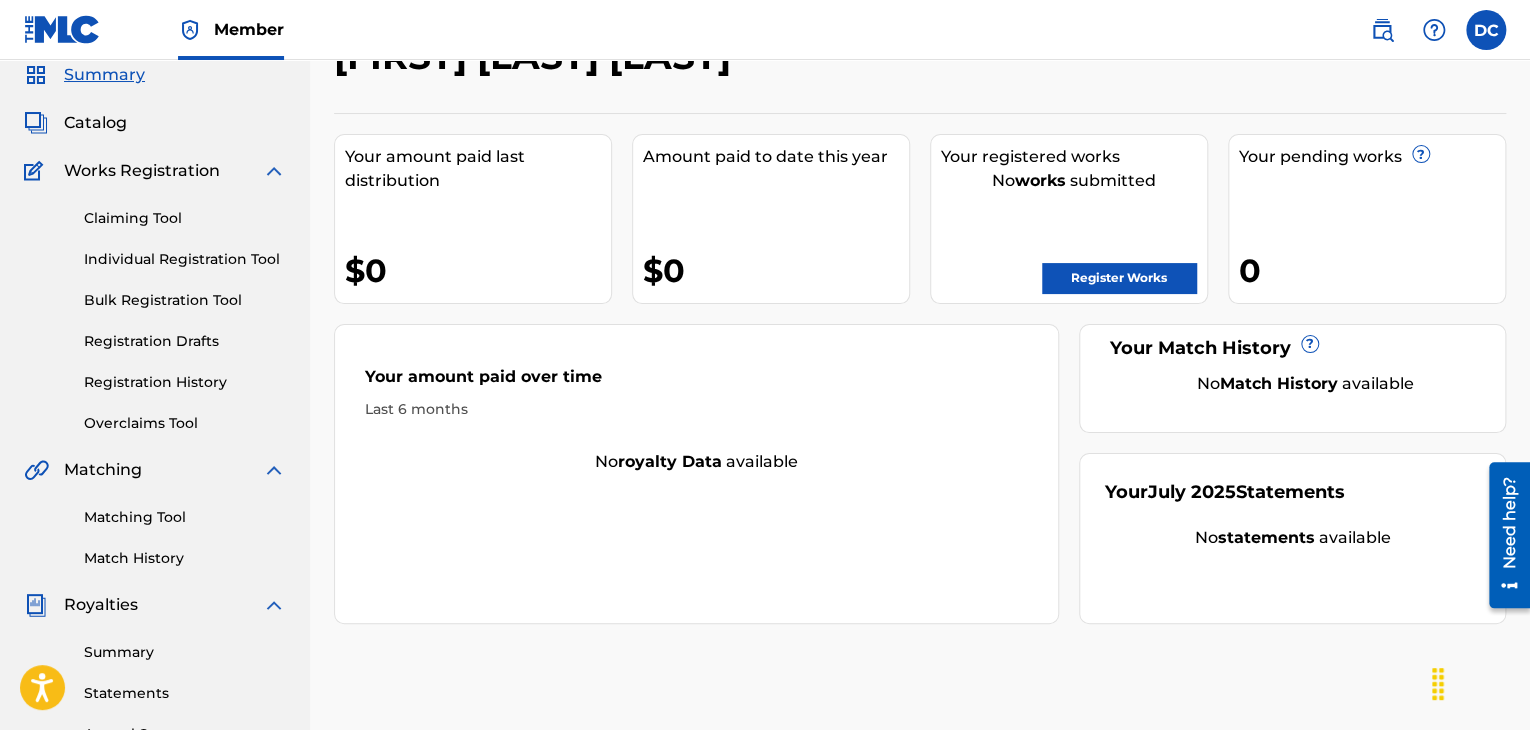 scroll, scrollTop: 0, scrollLeft: 0, axis: both 